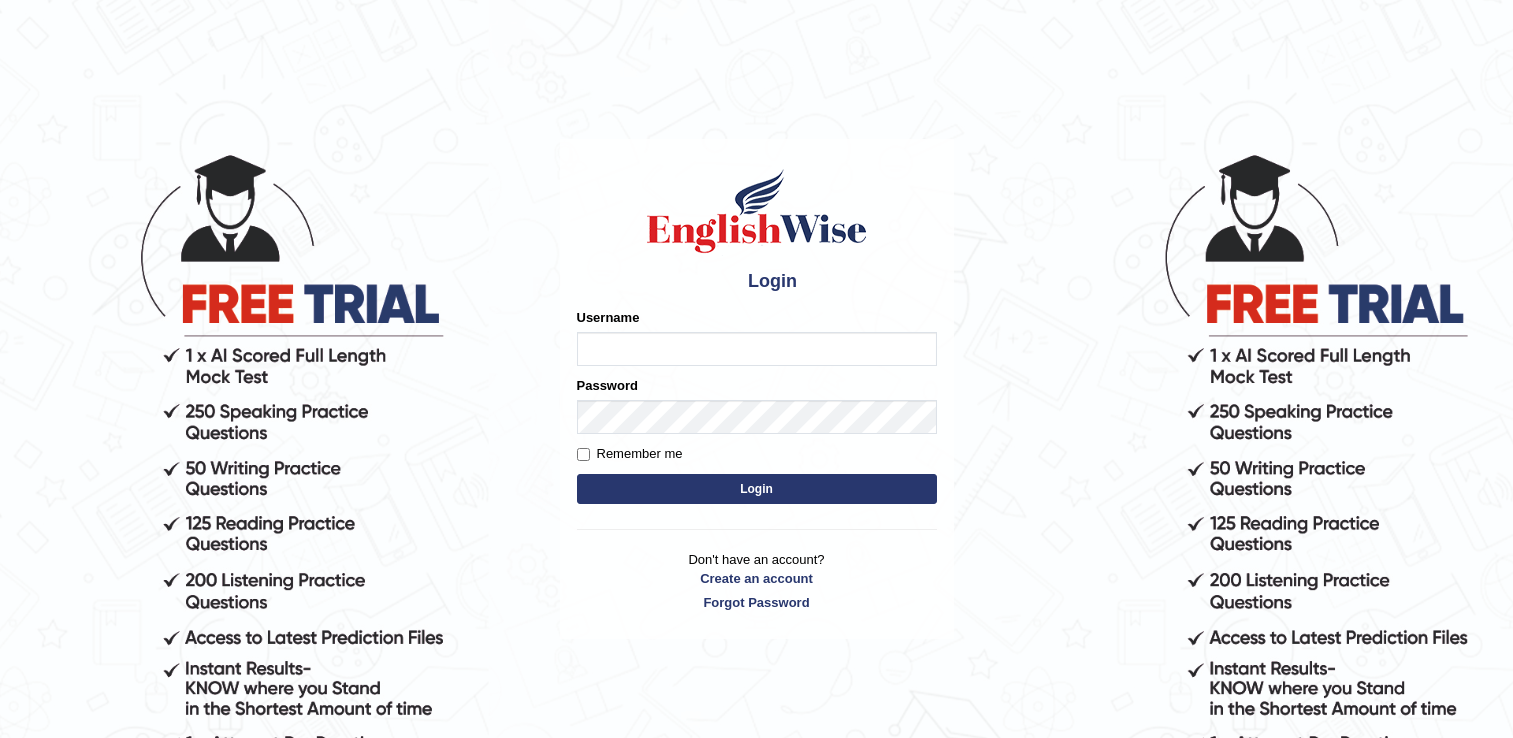 scroll, scrollTop: 0, scrollLeft: 0, axis: both 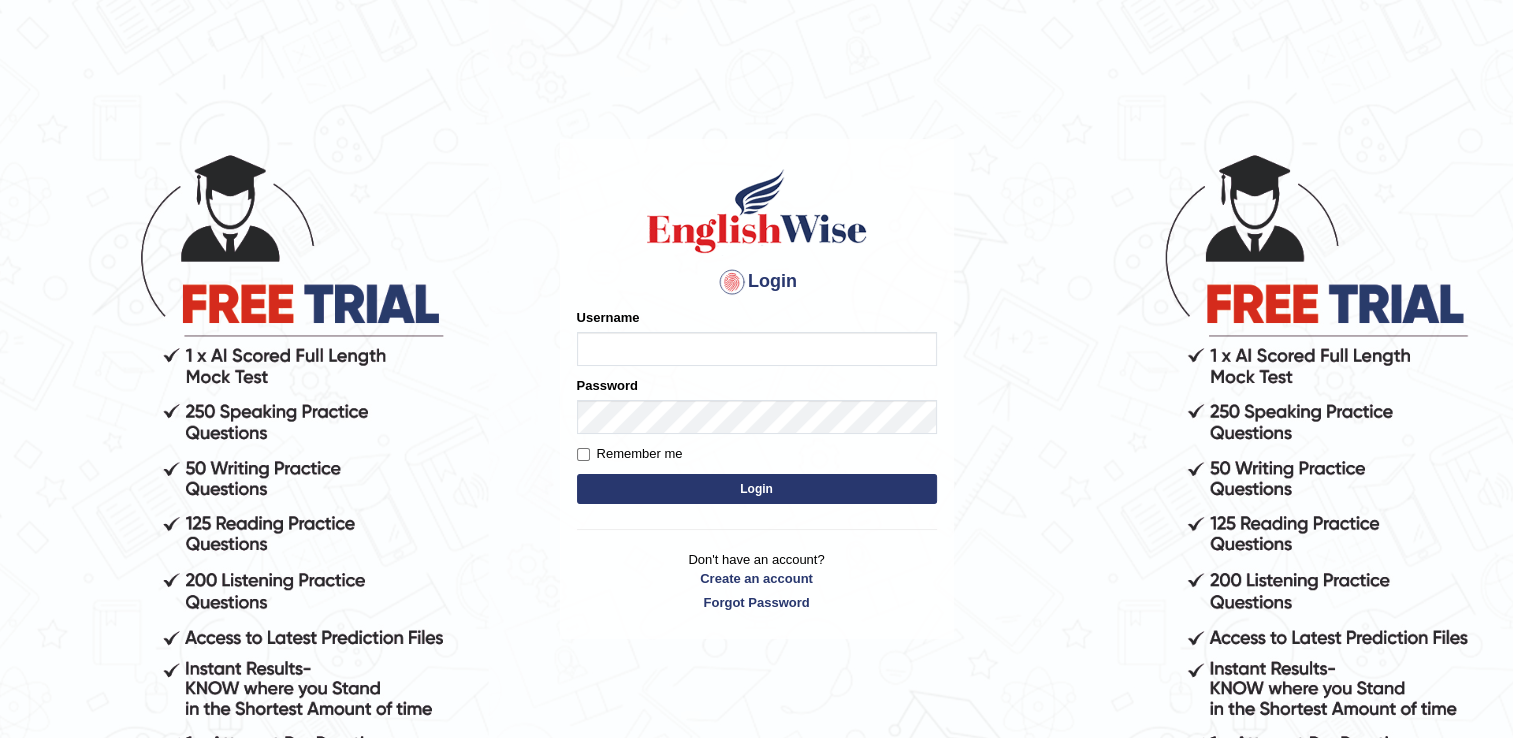 type on "naswar" 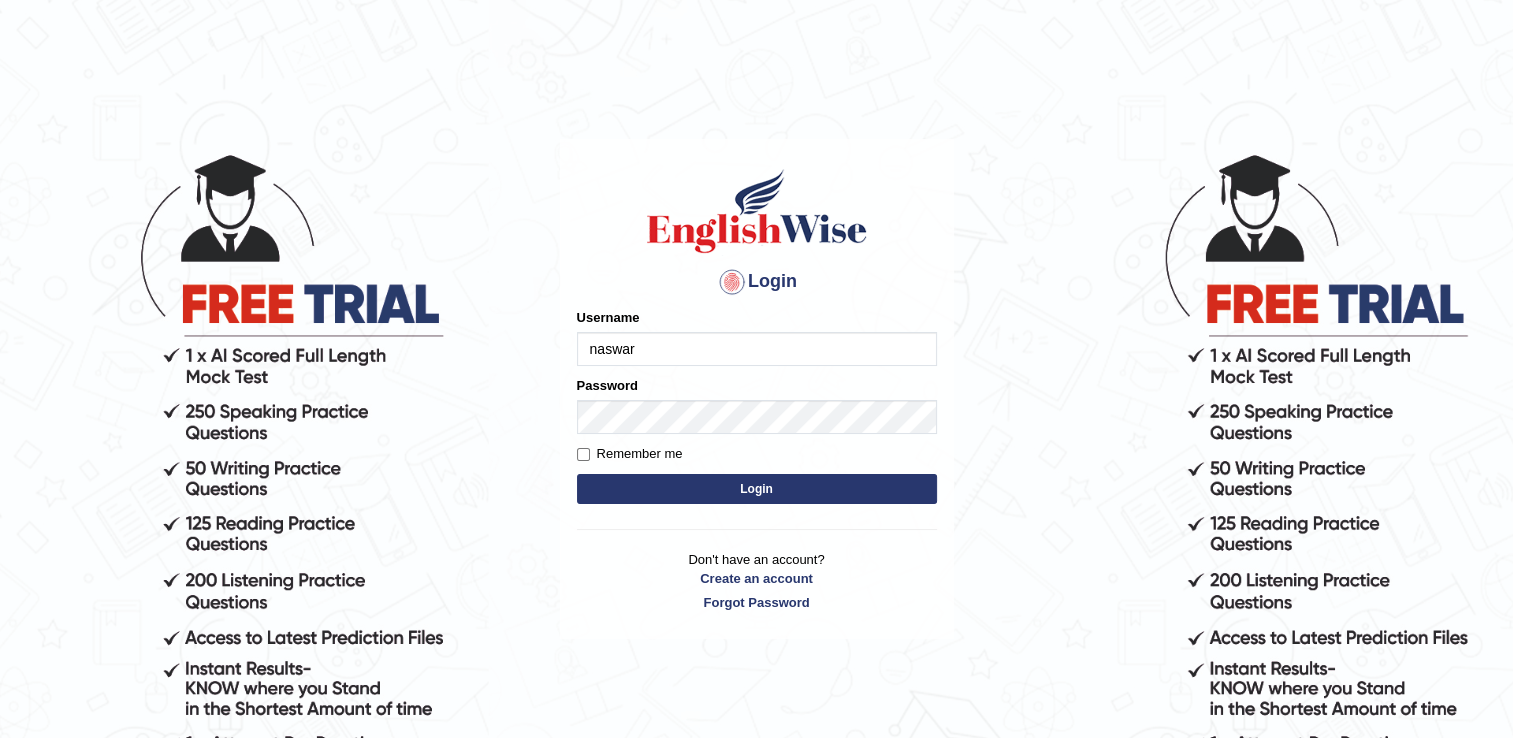 click on "Login" at bounding box center [757, 489] 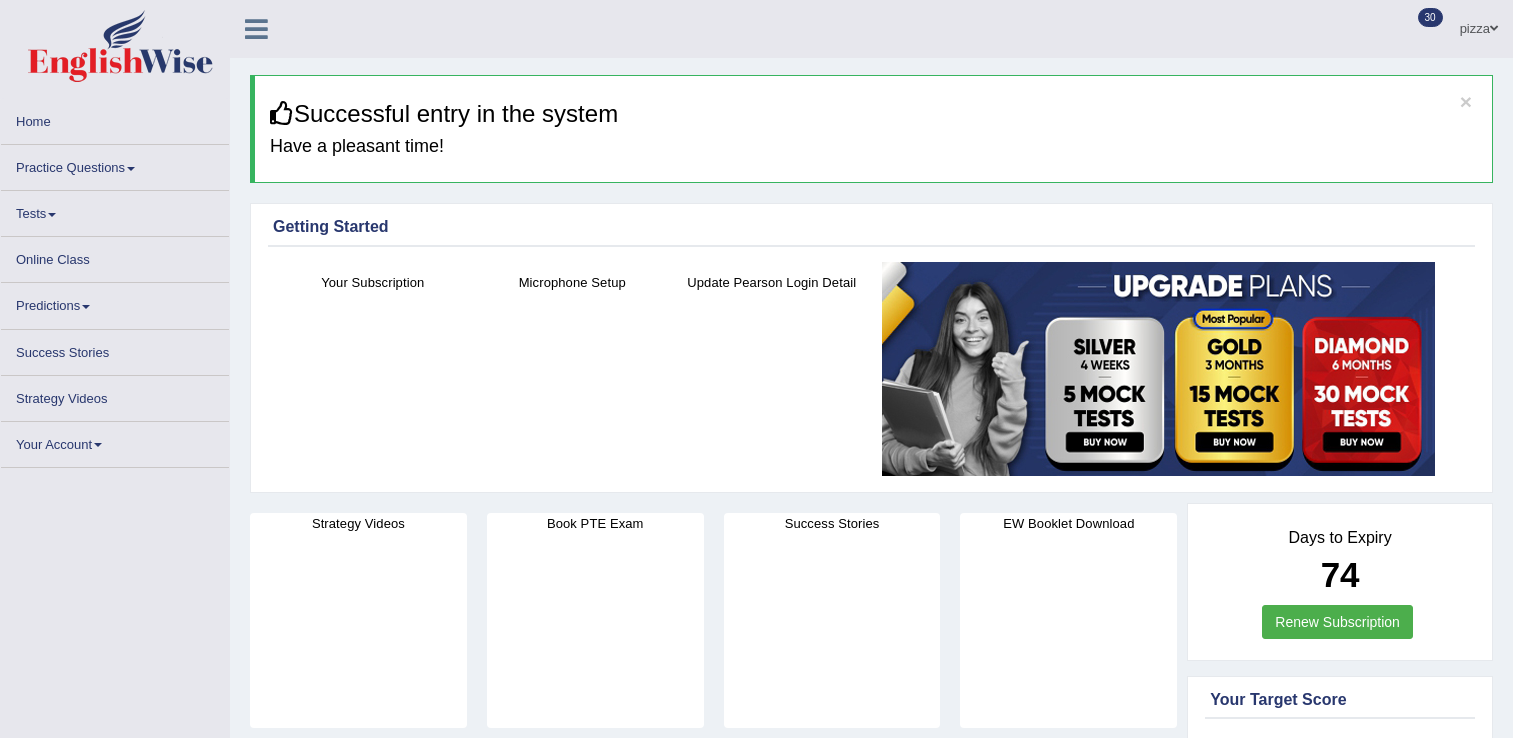 scroll, scrollTop: 0, scrollLeft: 0, axis: both 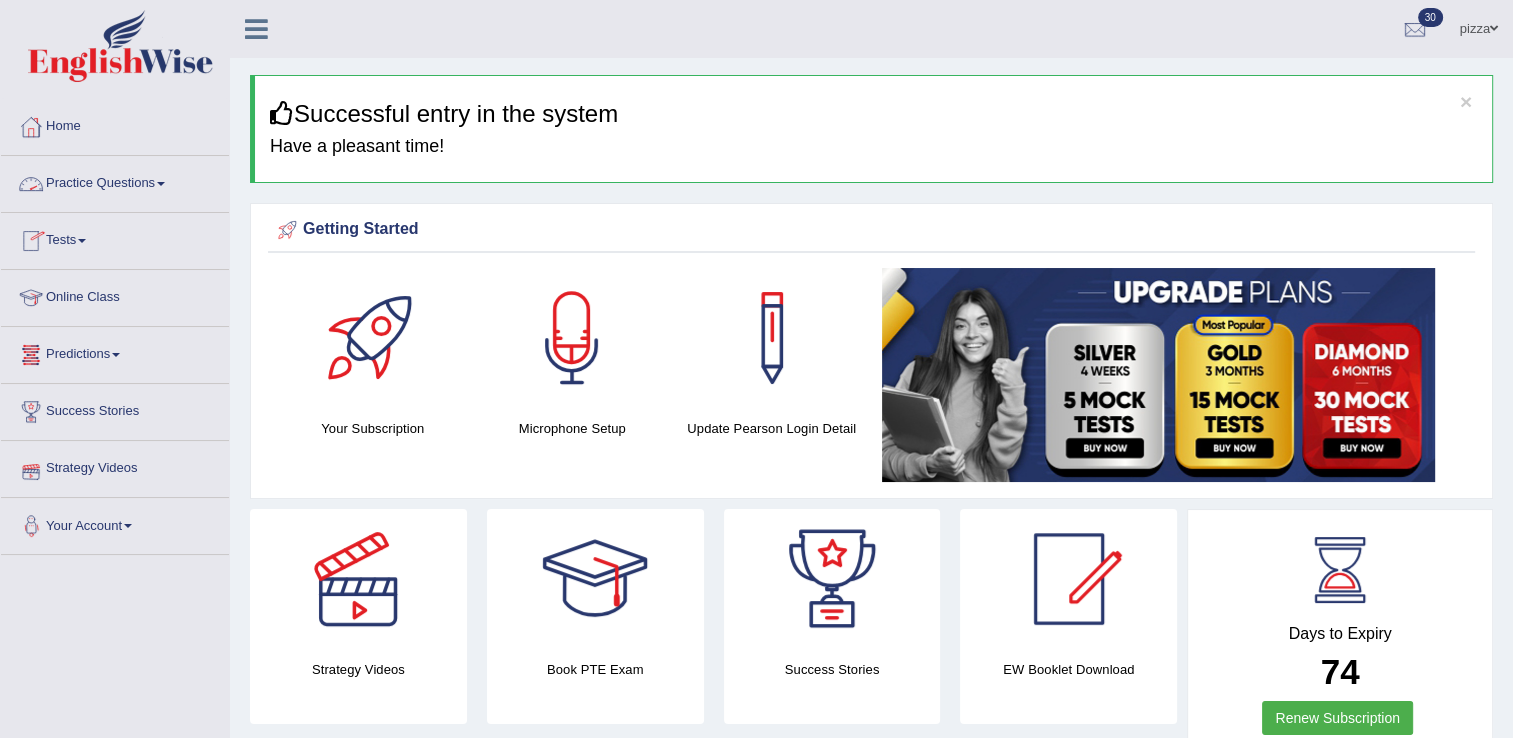 click on "Practice Questions" at bounding box center [115, 181] 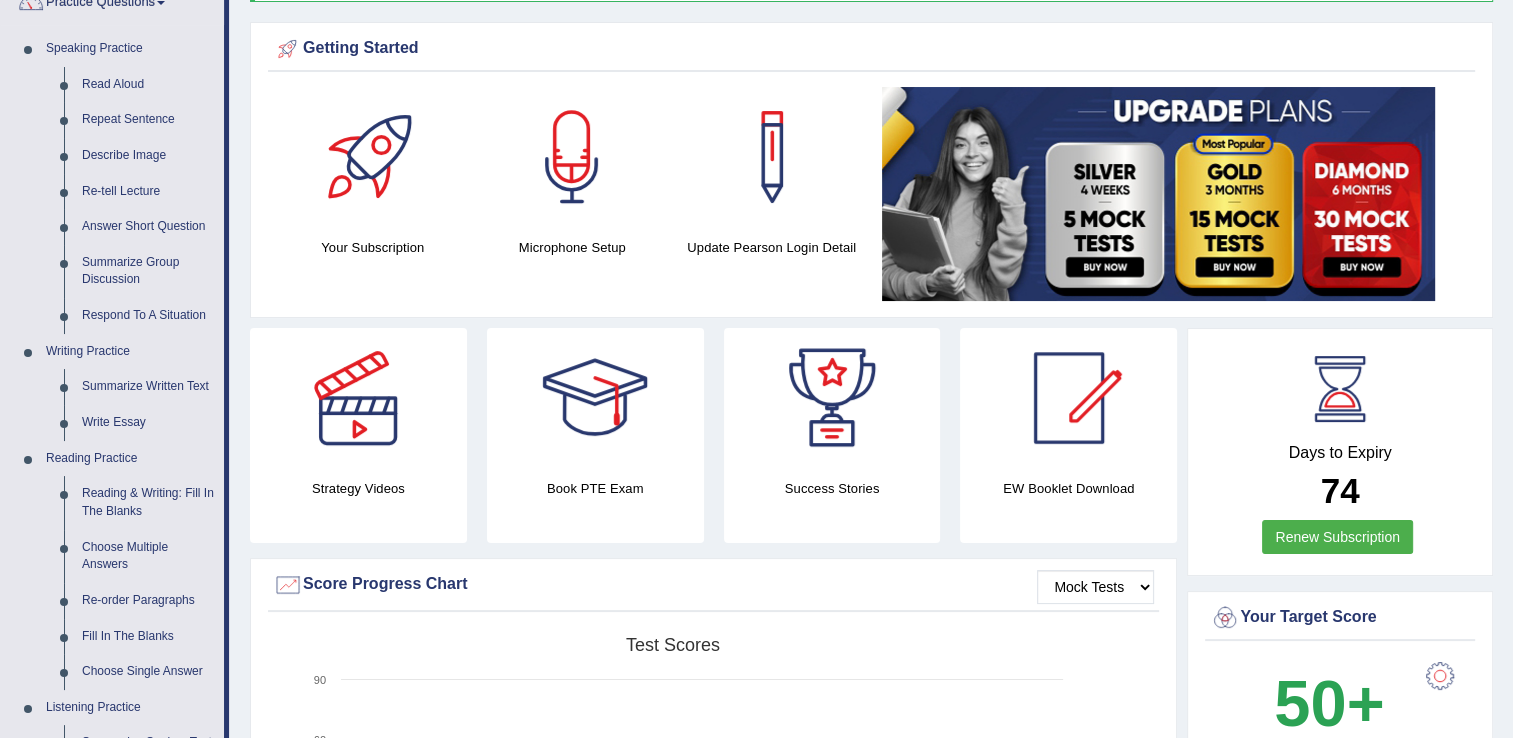scroll, scrollTop: 200, scrollLeft: 0, axis: vertical 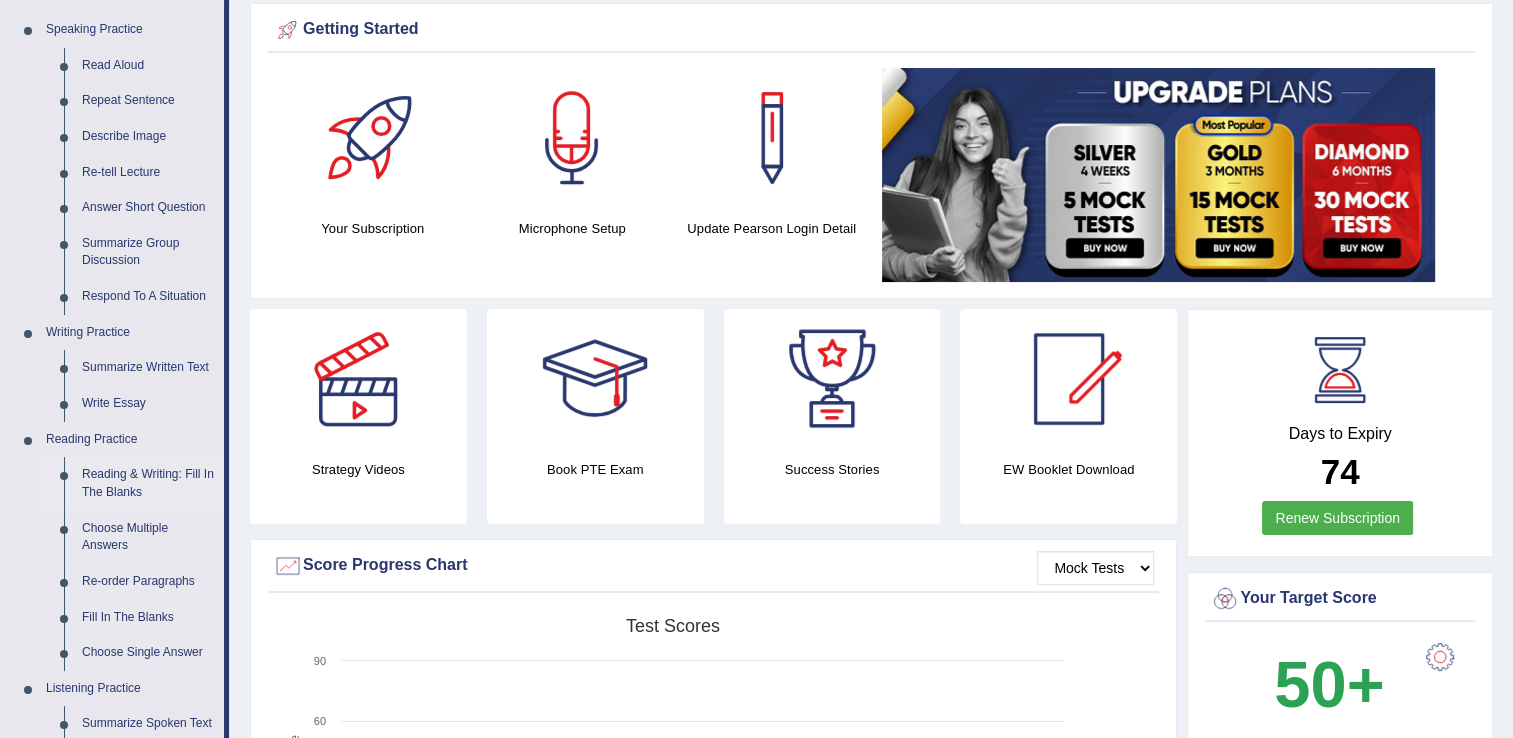click on "Reading & Writing: Fill In The Blanks" at bounding box center (148, 483) 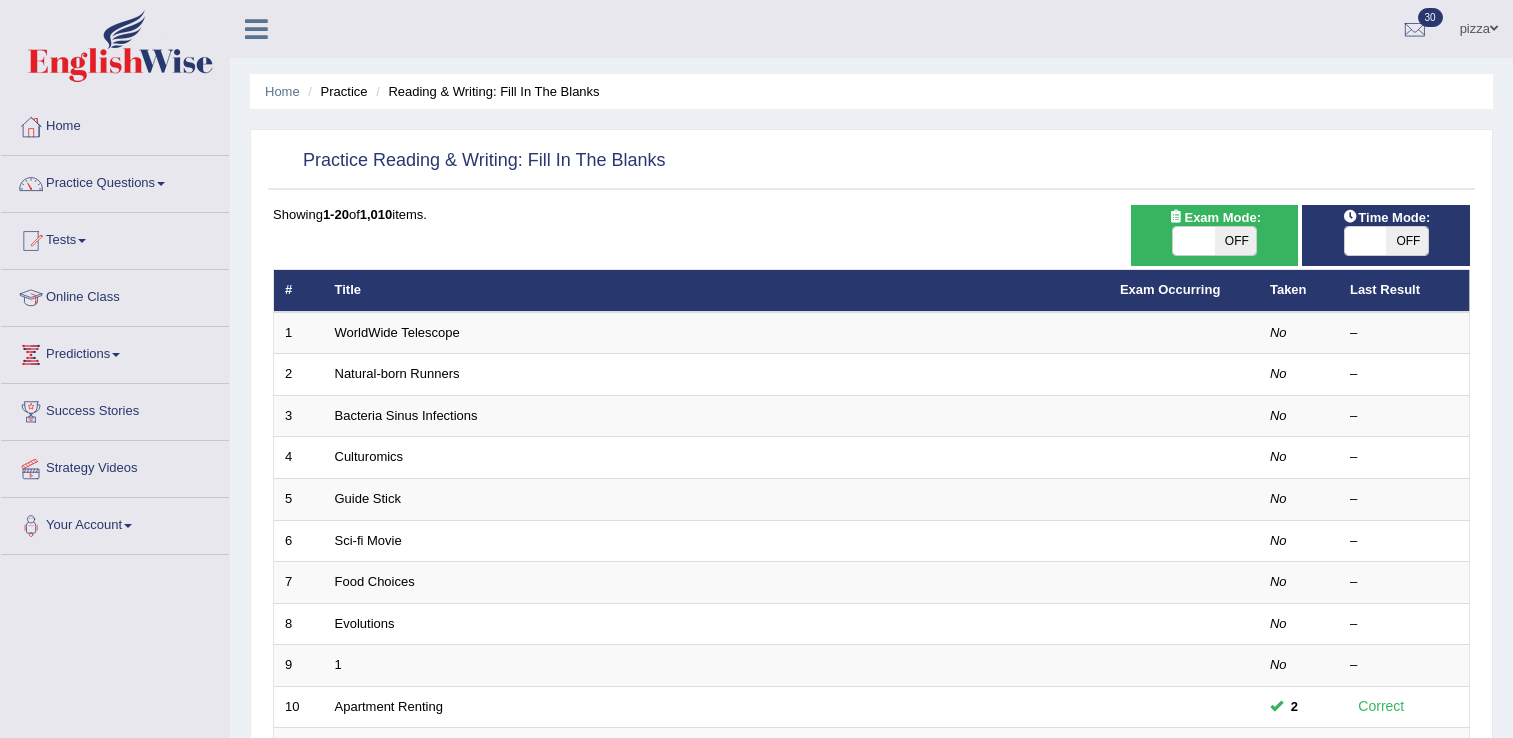 scroll, scrollTop: 0, scrollLeft: 0, axis: both 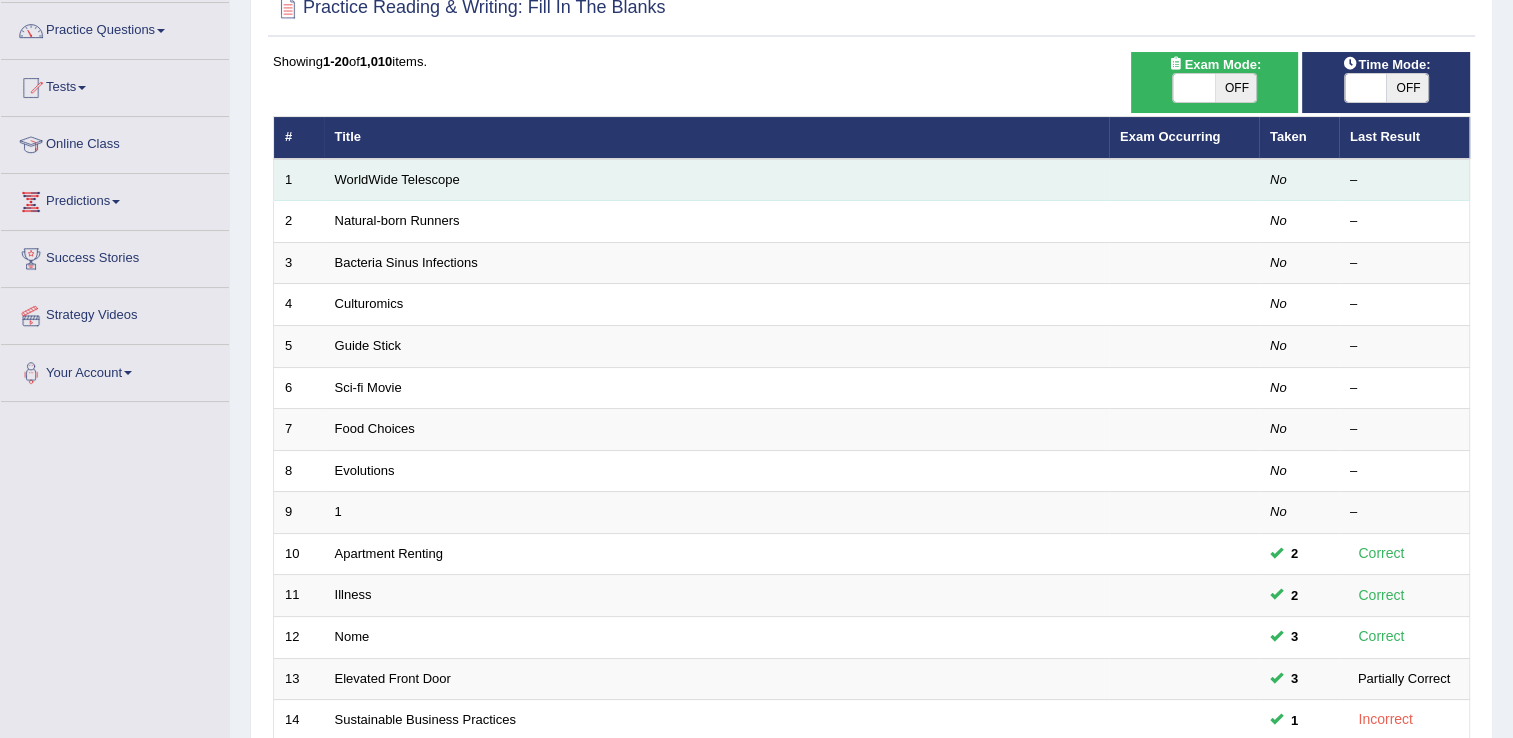 click on "WorldWide Telescope" at bounding box center [716, 180] 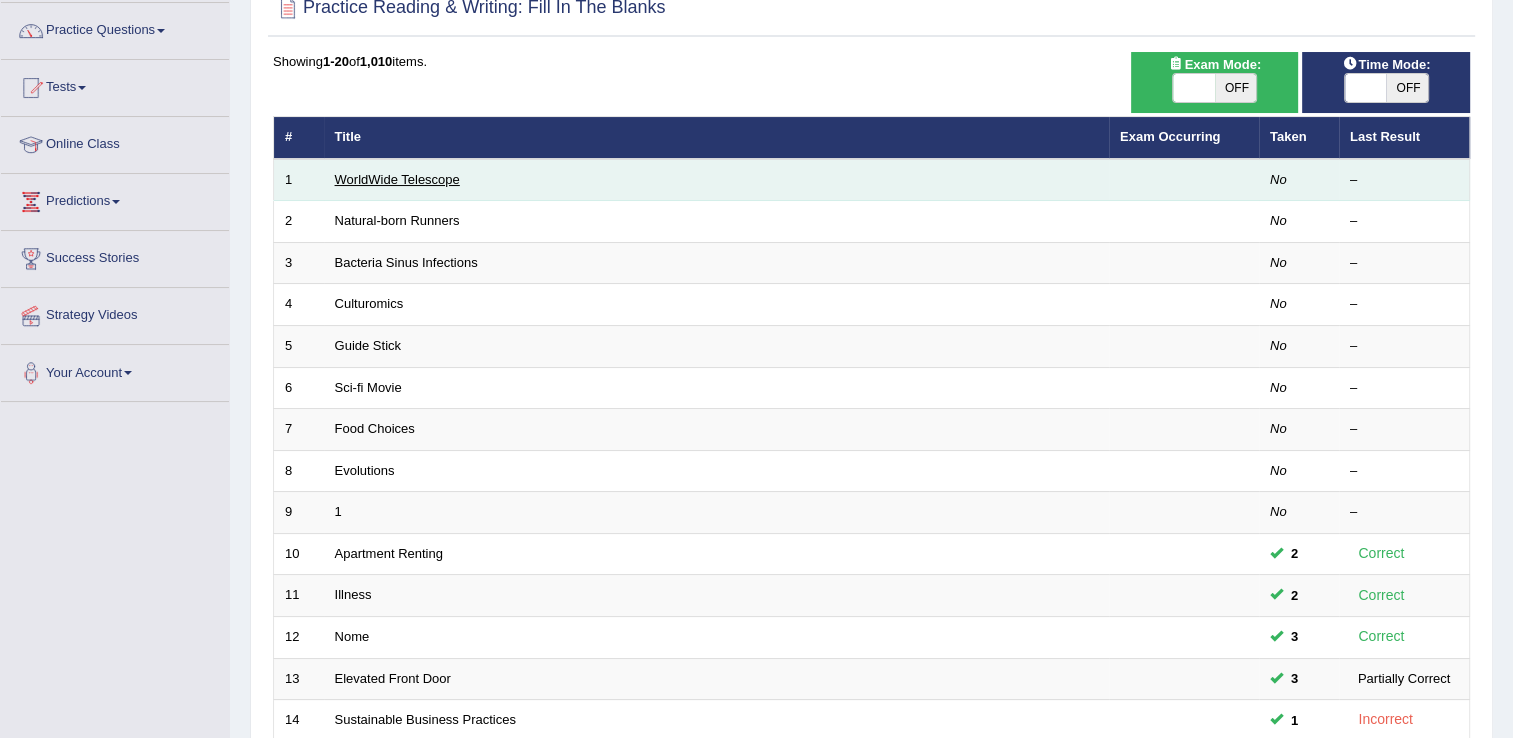 click on "WorldWide Telescope" at bounding box center [397, 179] 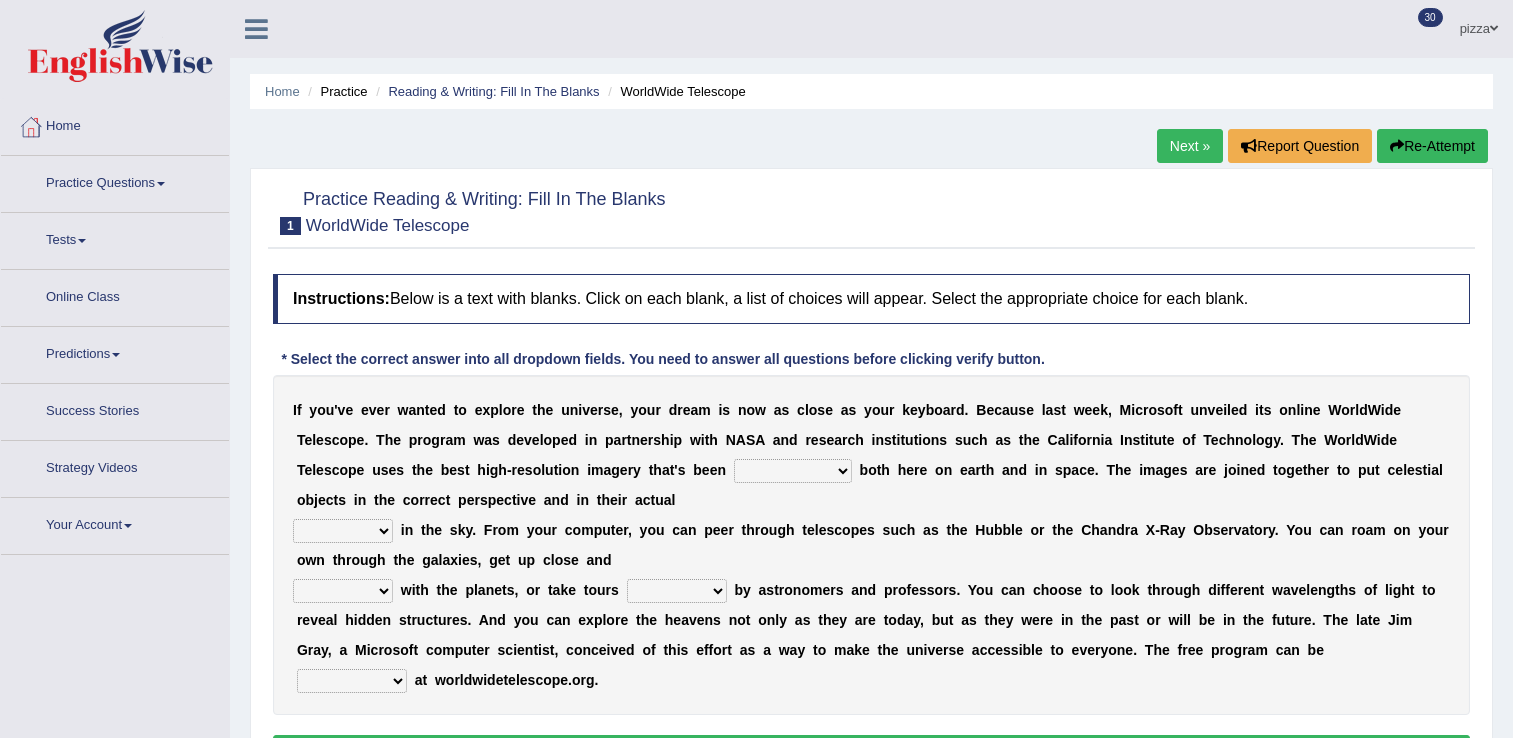 scroll, scrollTop: 0, scrollLeft: 0, axis: both 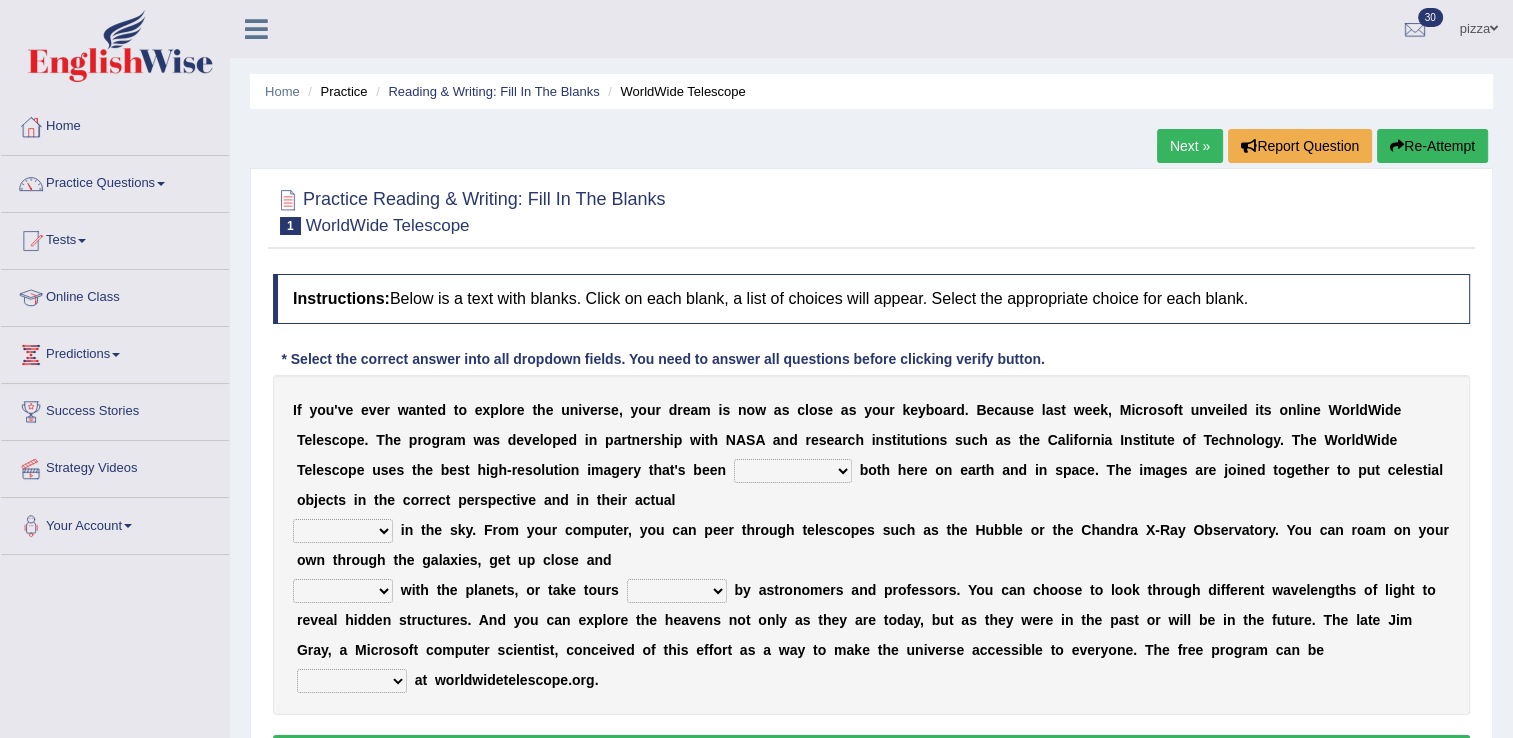 click on "degraded ascended remonstrated generated" at bounding box center (793, 471) 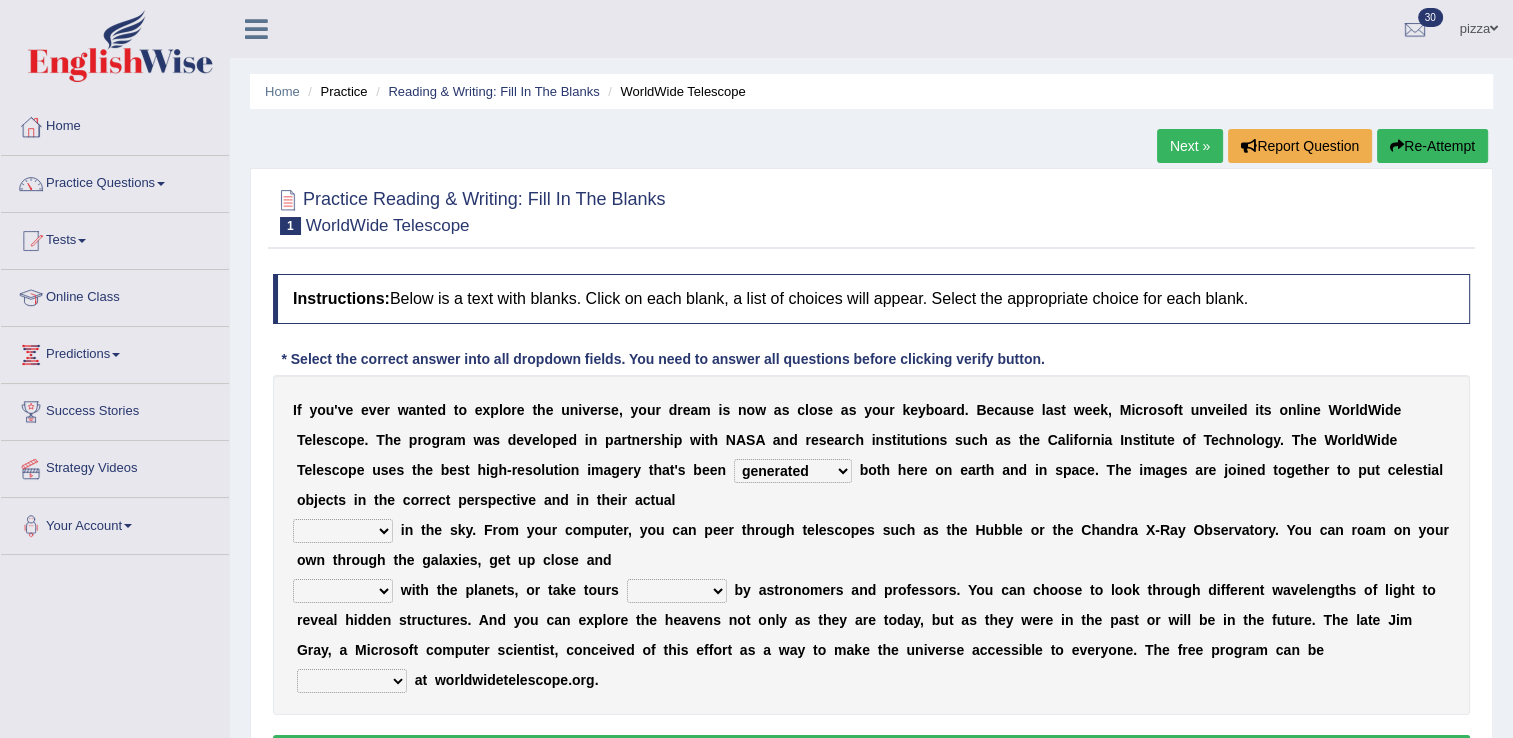 click on "degraded ascended remonstrated generated" at bounding box center [793, 471] 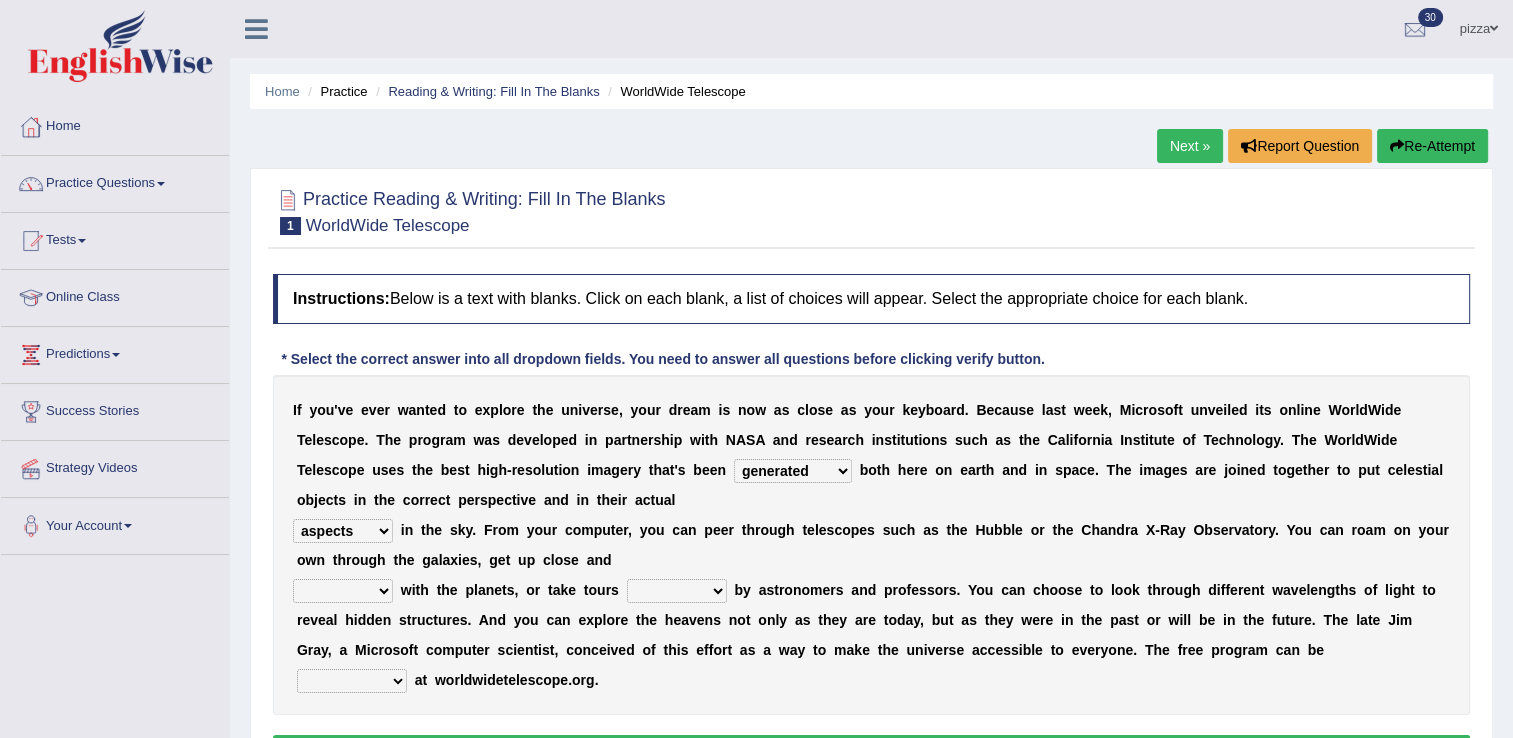 click on "personal individual apart polite" at bounding box center [343, 591] 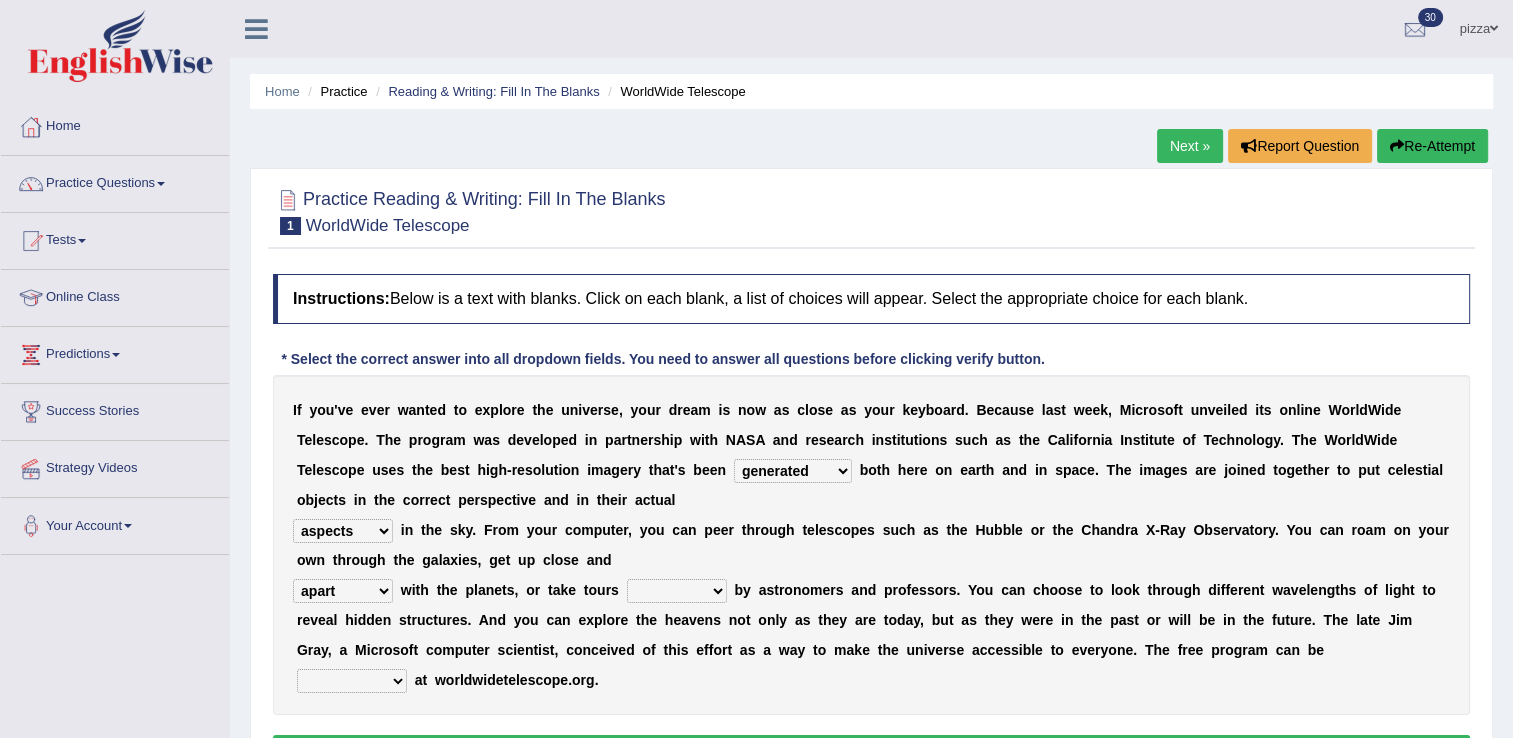click on "personal individual apart polite" at bounding box center (343, 591) 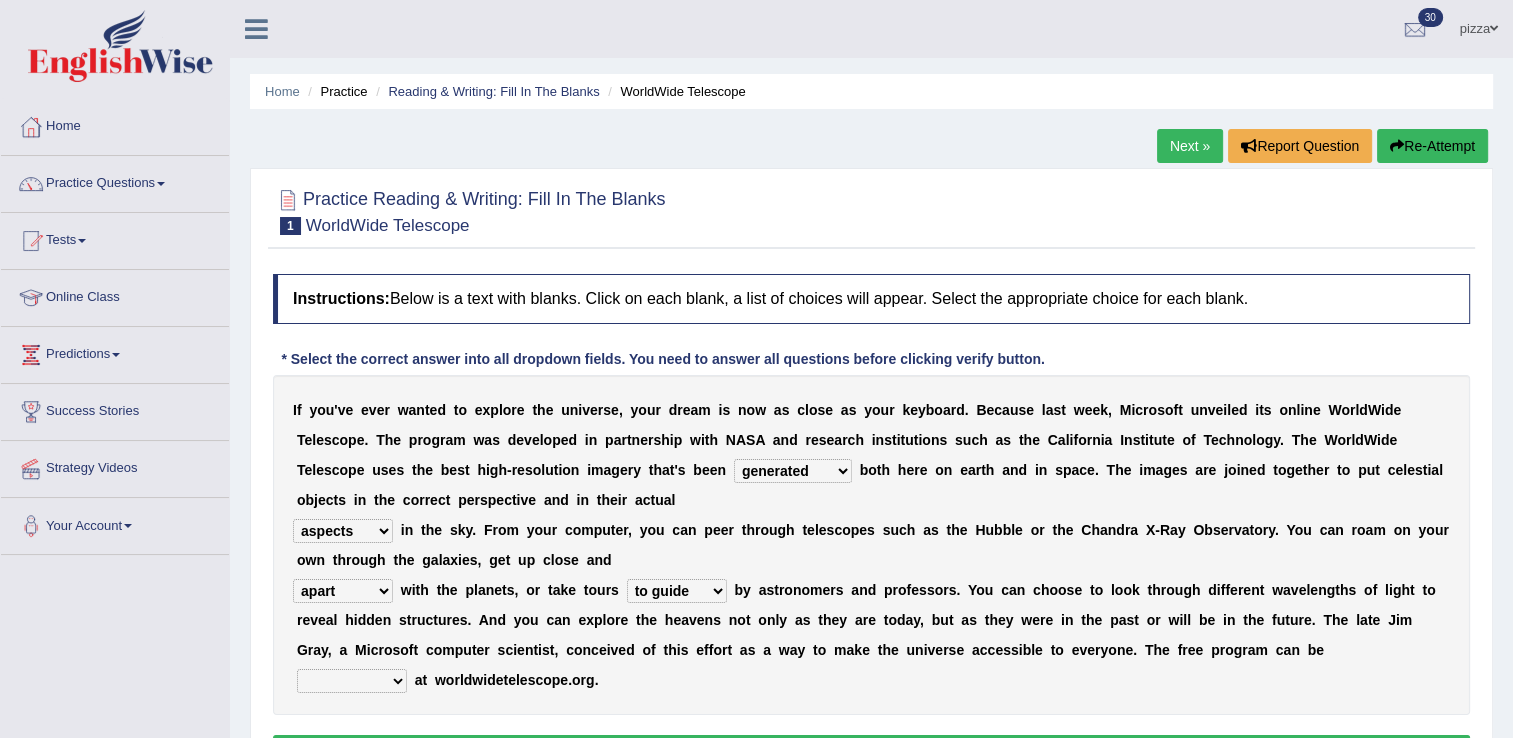 click on "guide guided guiding to guide" at bounding box center [677, 591] 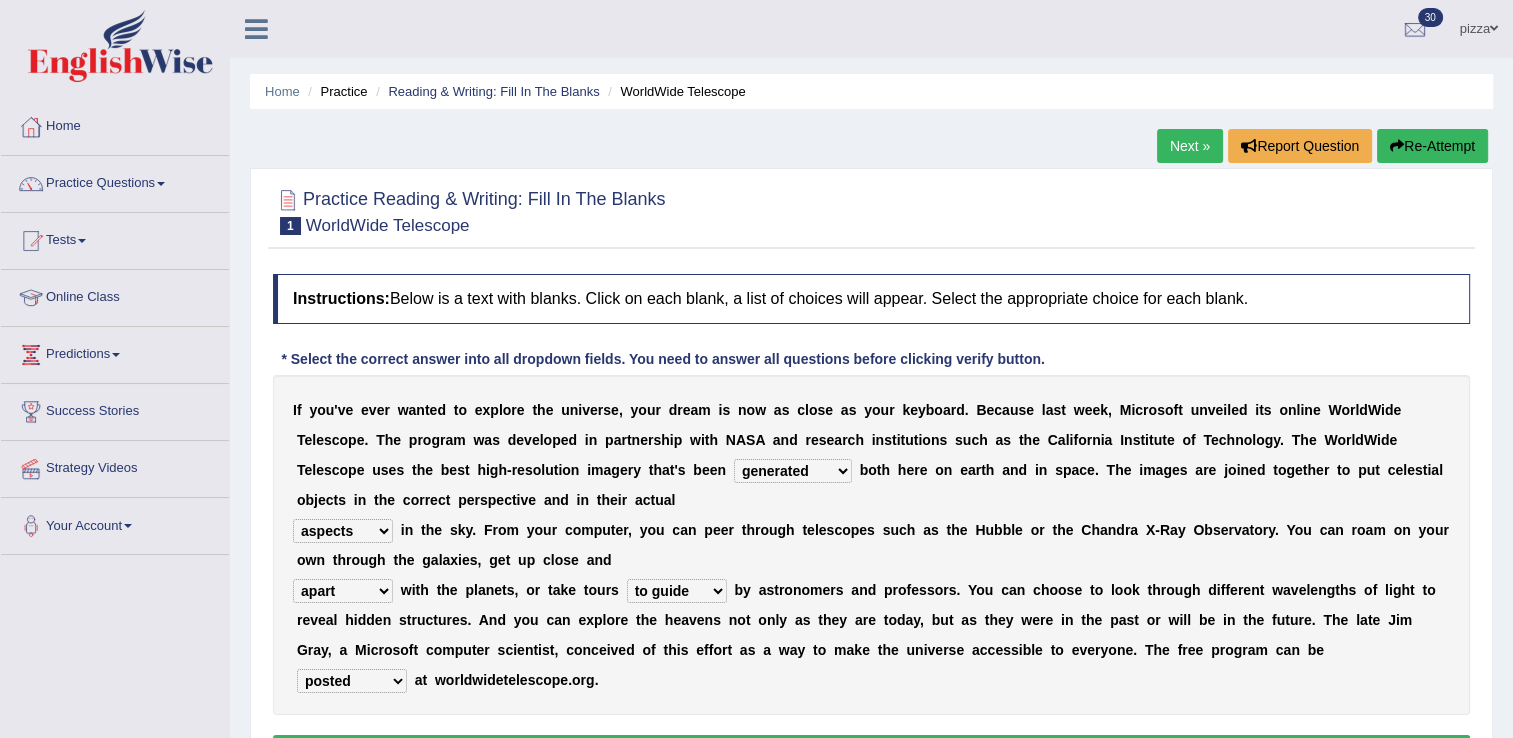 click on "upheld downloaded loaded posted" at bounding box center (352, 681) 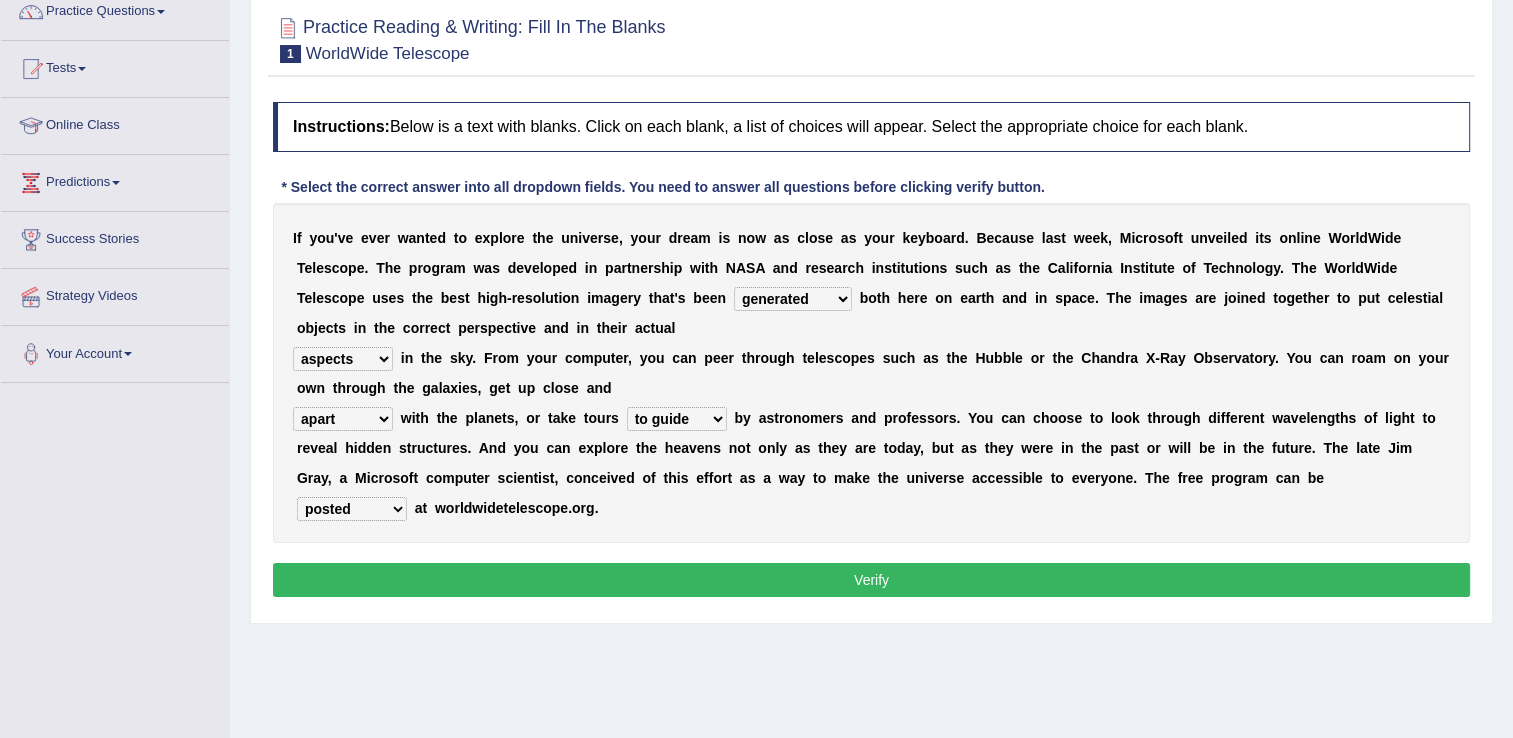 scroll, scrollTop: 212, scrollLeft: 0, axis: vertical 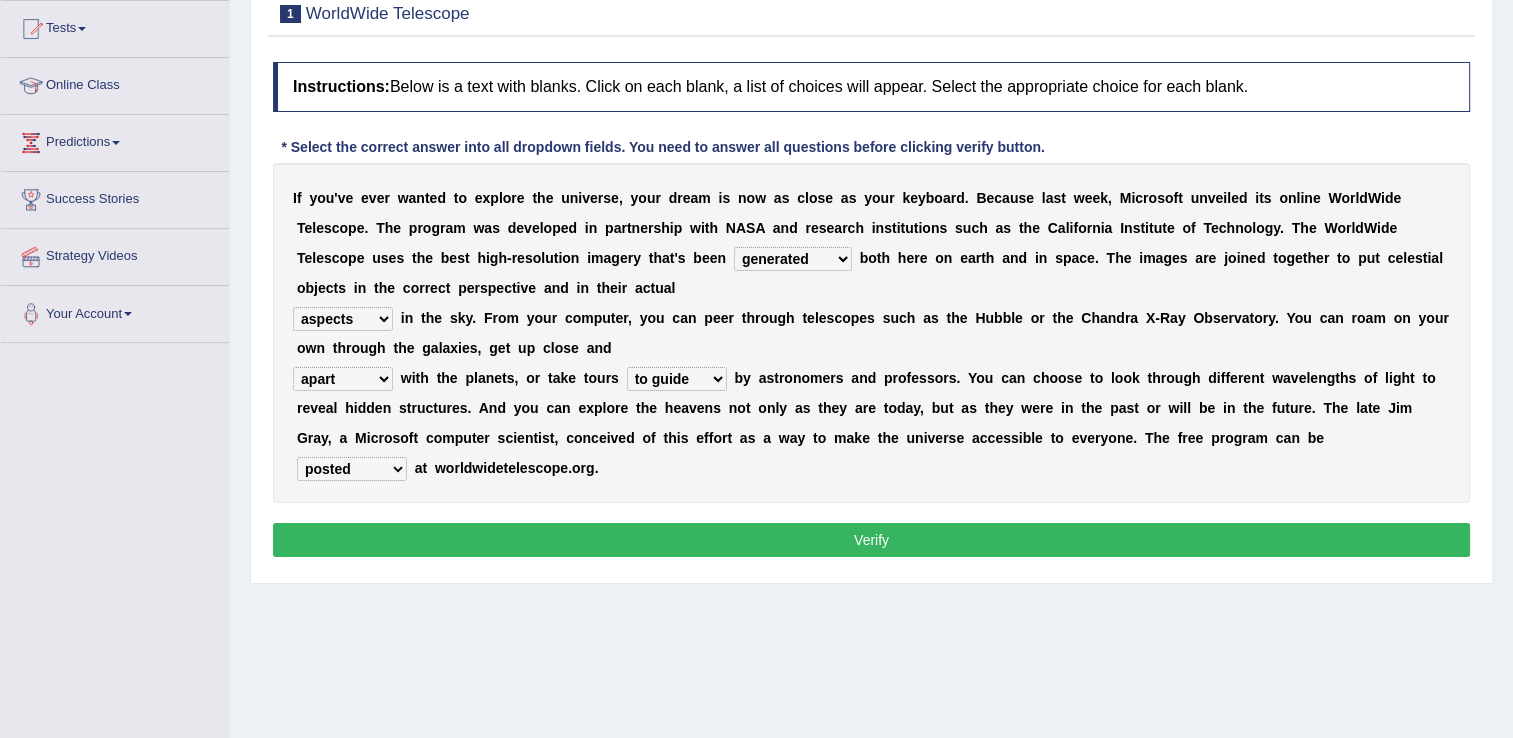 click on "Verify" at bounding box center (871, 540) 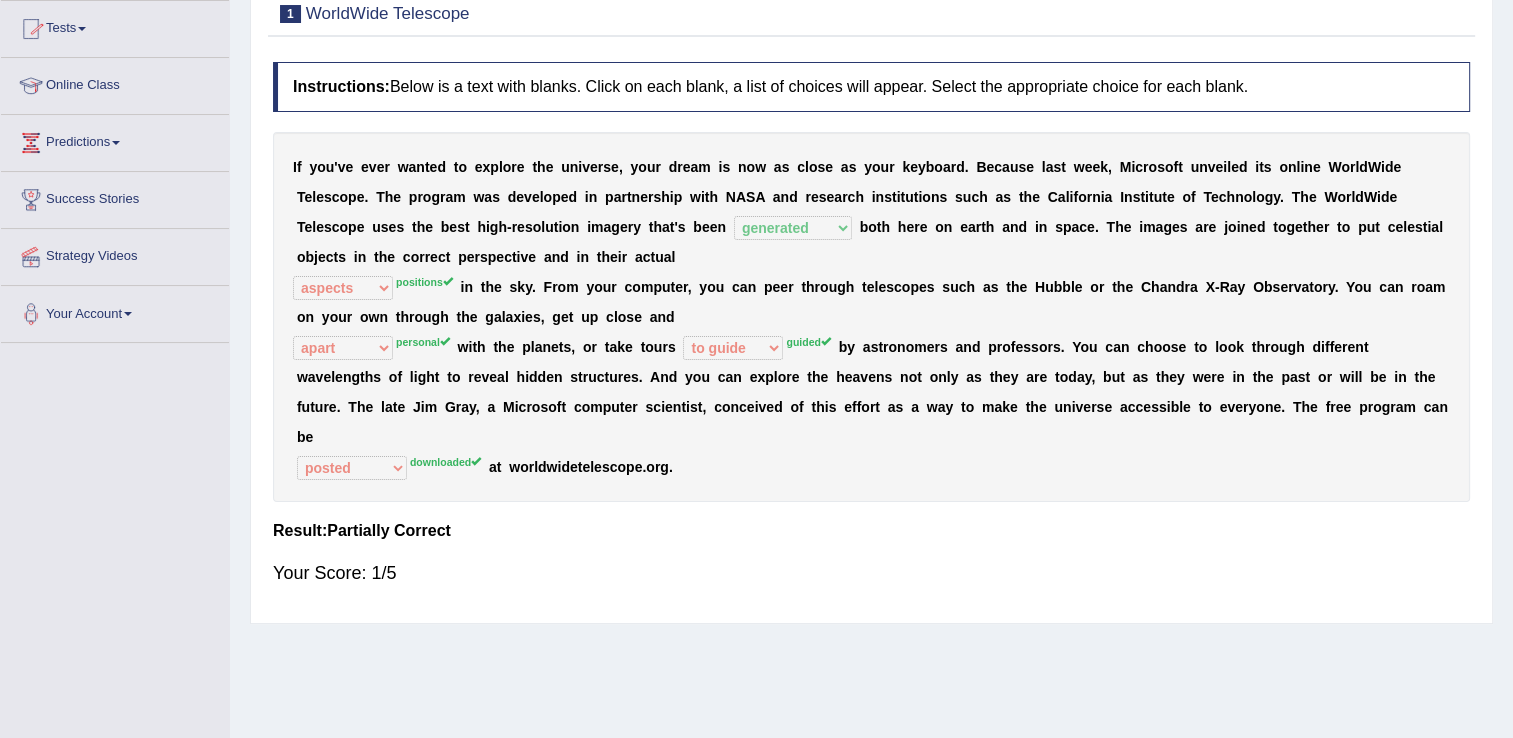 click on "Tests" at bounding box center [115, 26] 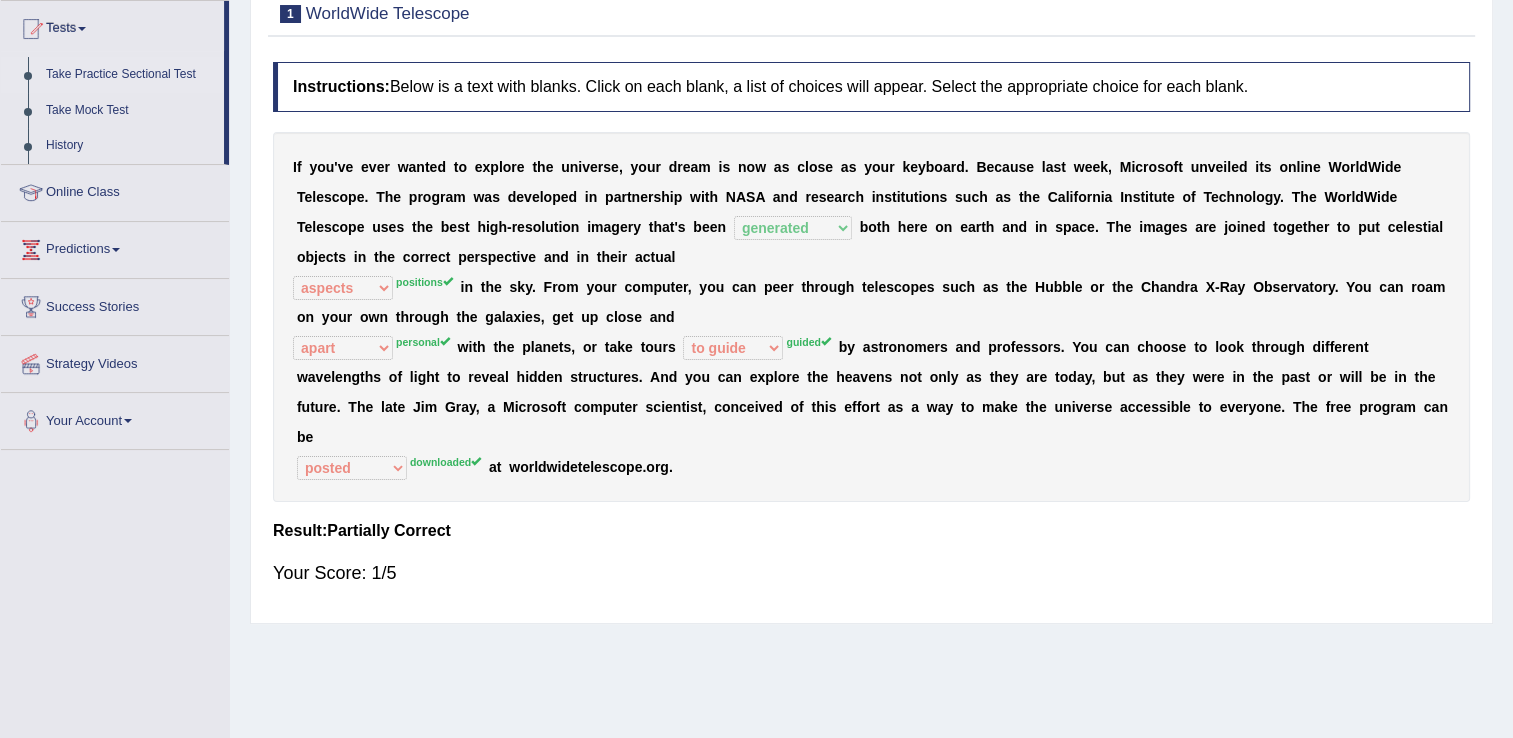 click on "Take Practice Sectional Test" at bounding box center (130, 75) 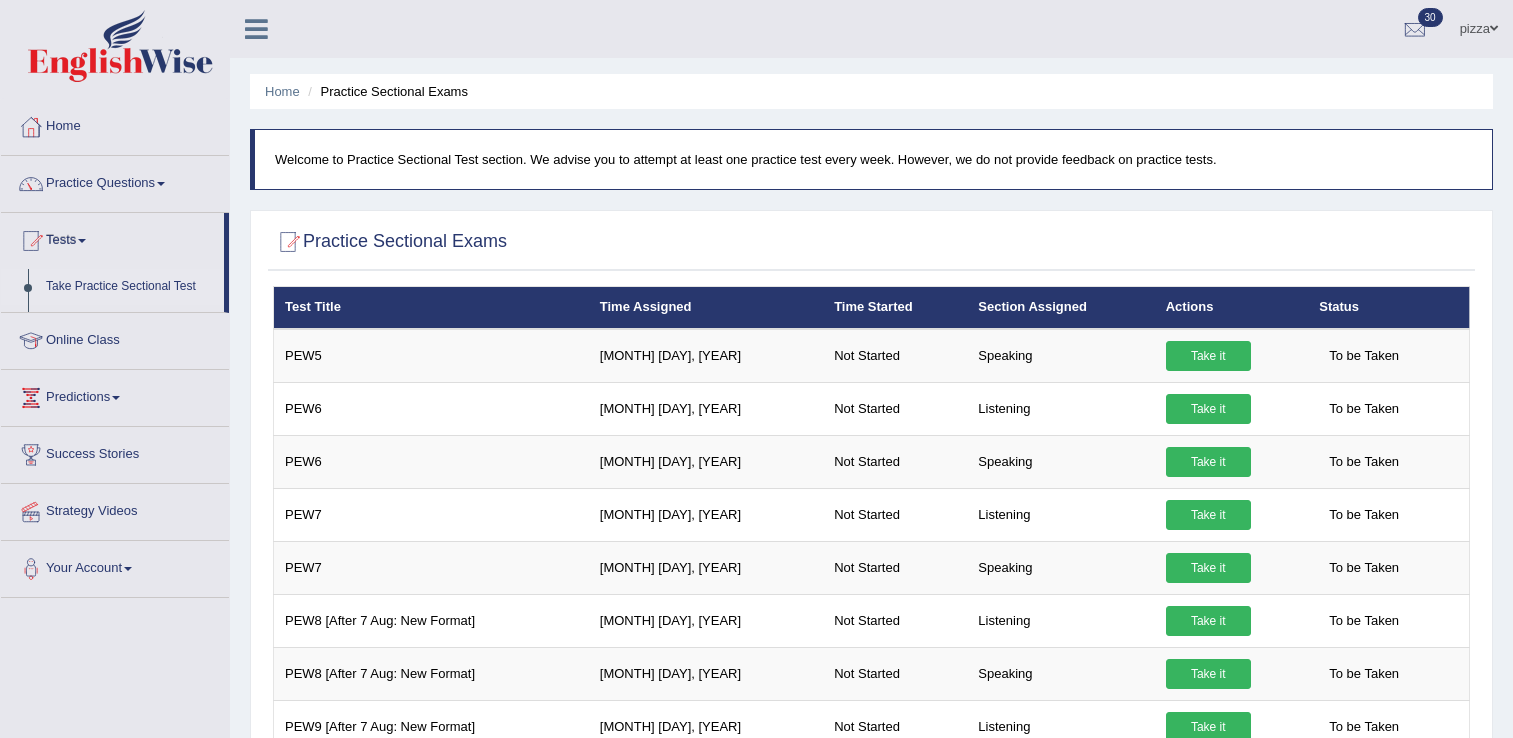 scroll, scrollTop: 0, scrollLeft: 0, axis: both 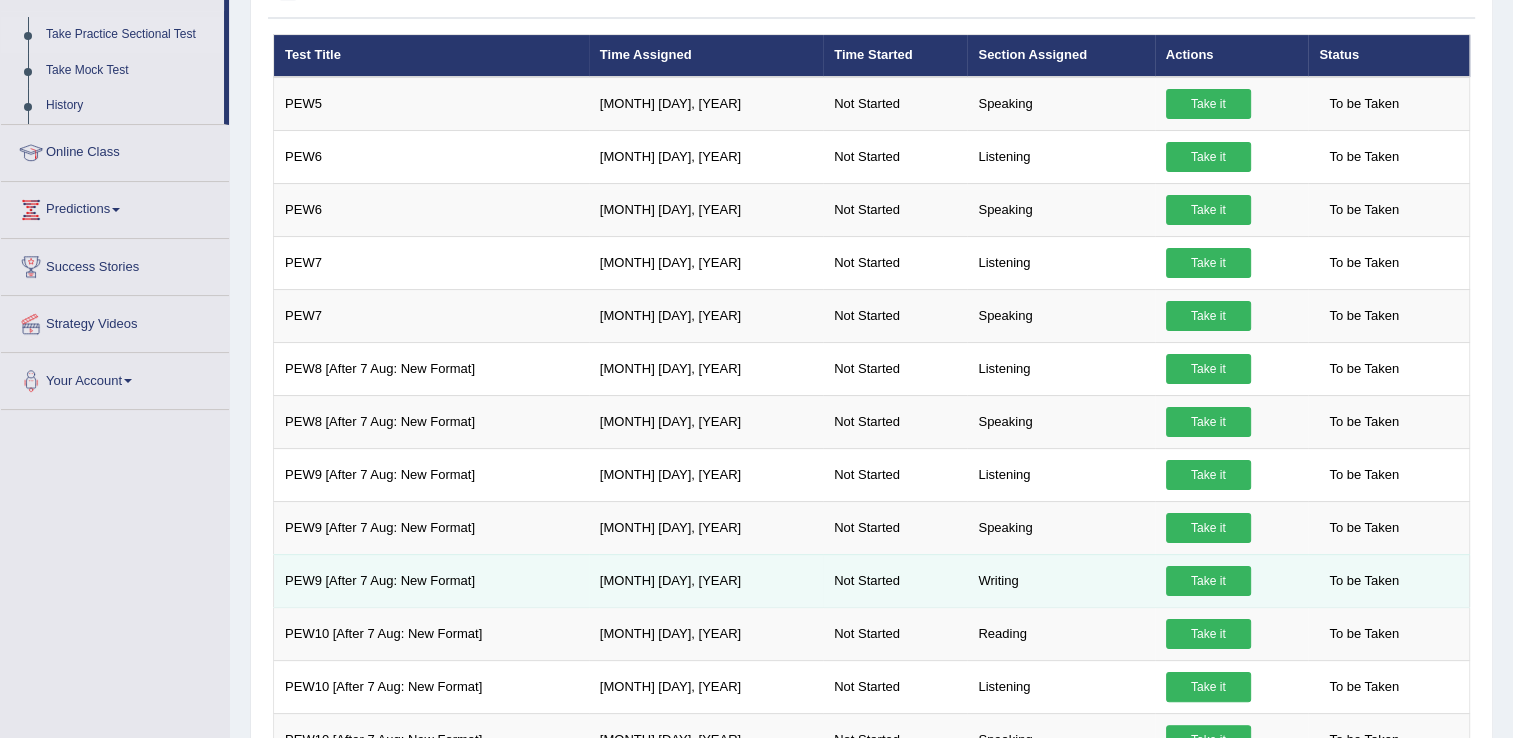 click on "Take it" at bounding box center [1208, 581] 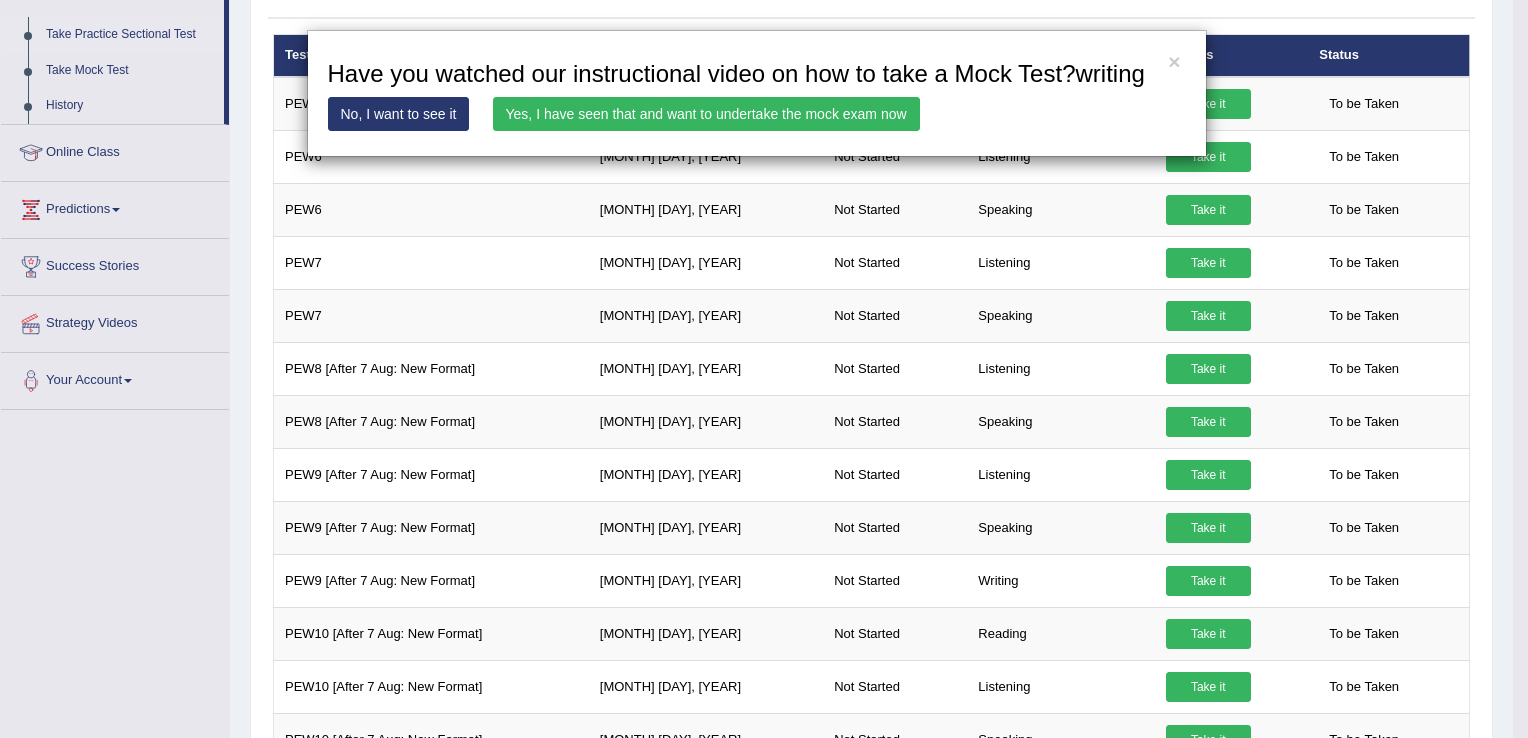 click on "Yes, I have seen that and want to undertake the mock exam now" at bounding box center (706, 114) 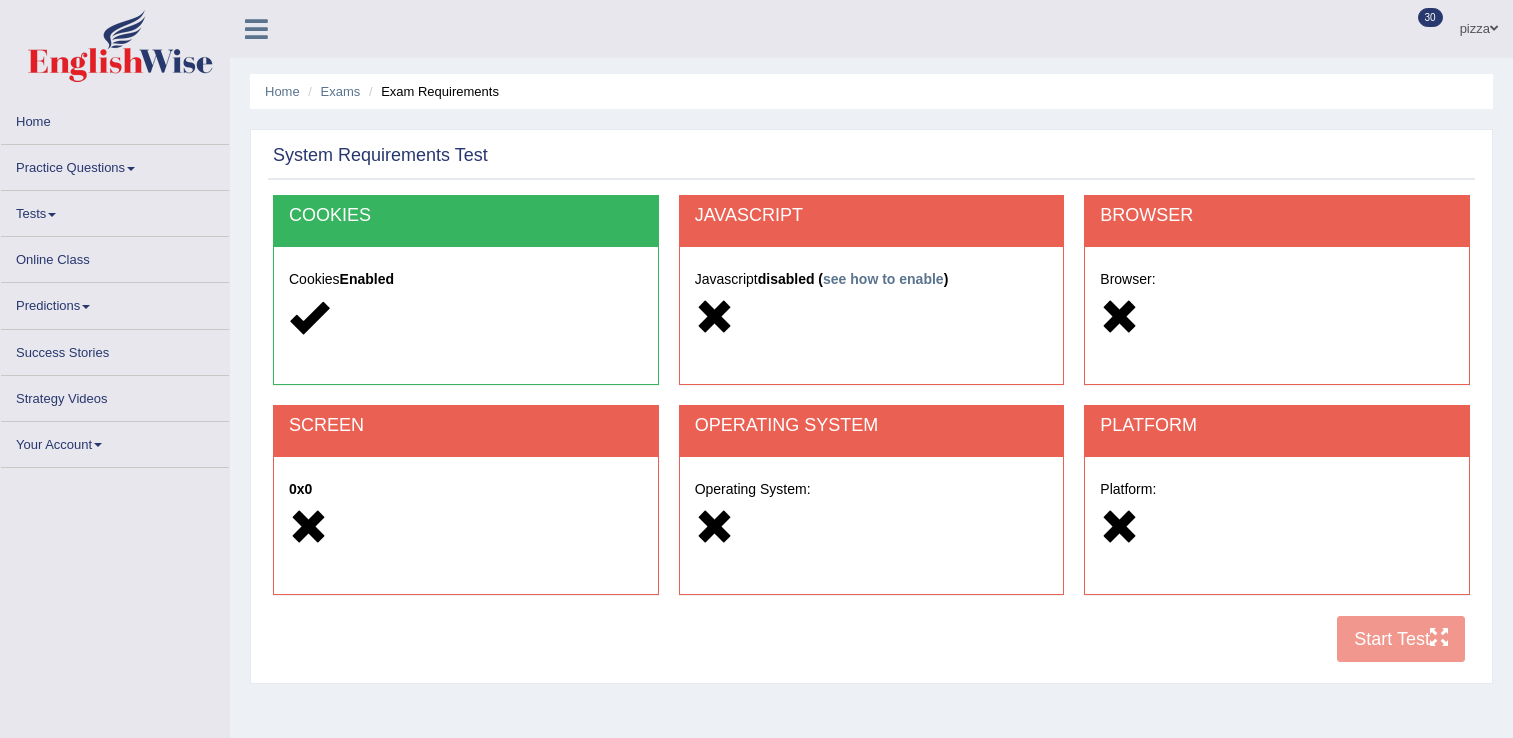 scroll, scrollTop: 0, scrollLeft: 0, axis: both 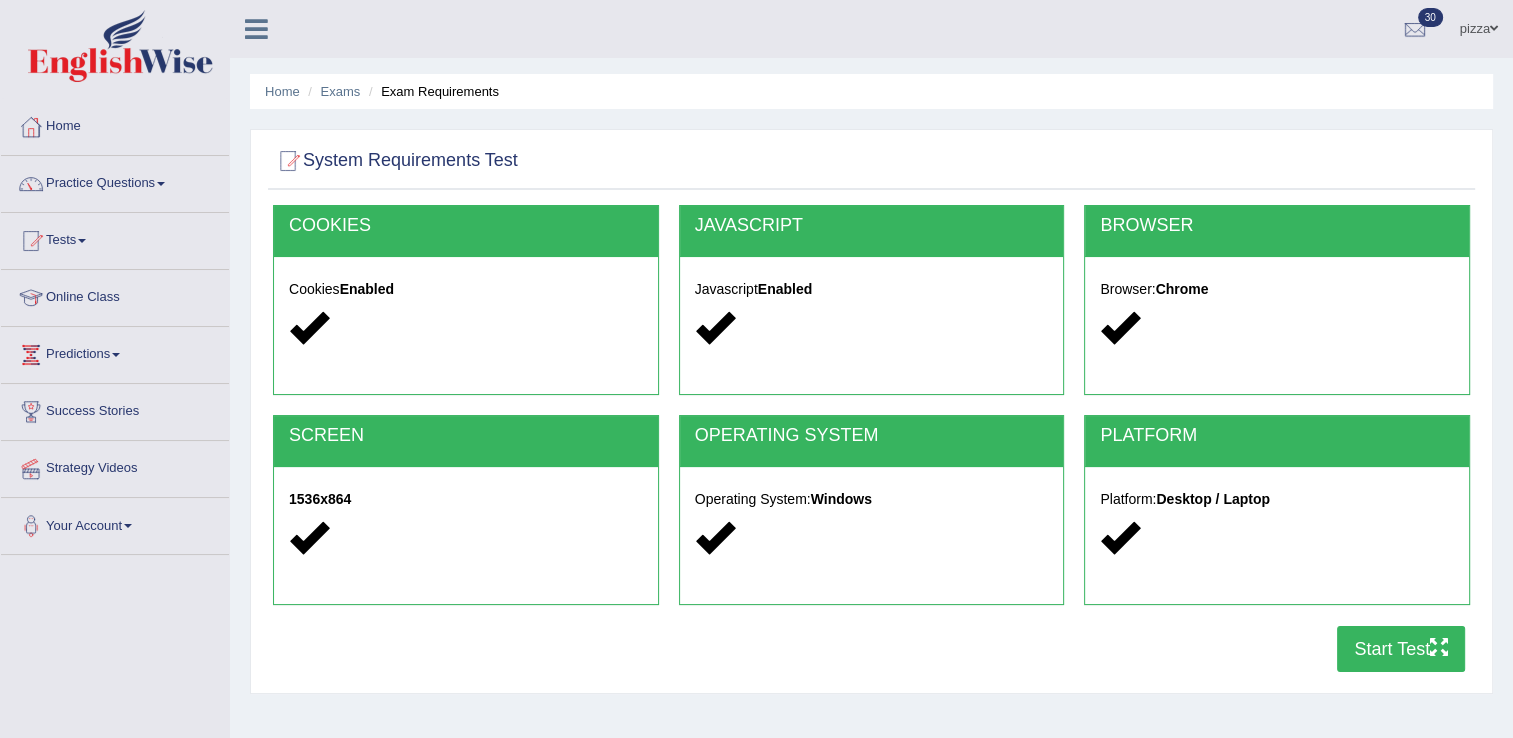 click on "Start Test" at bounding box center (1401, 649) 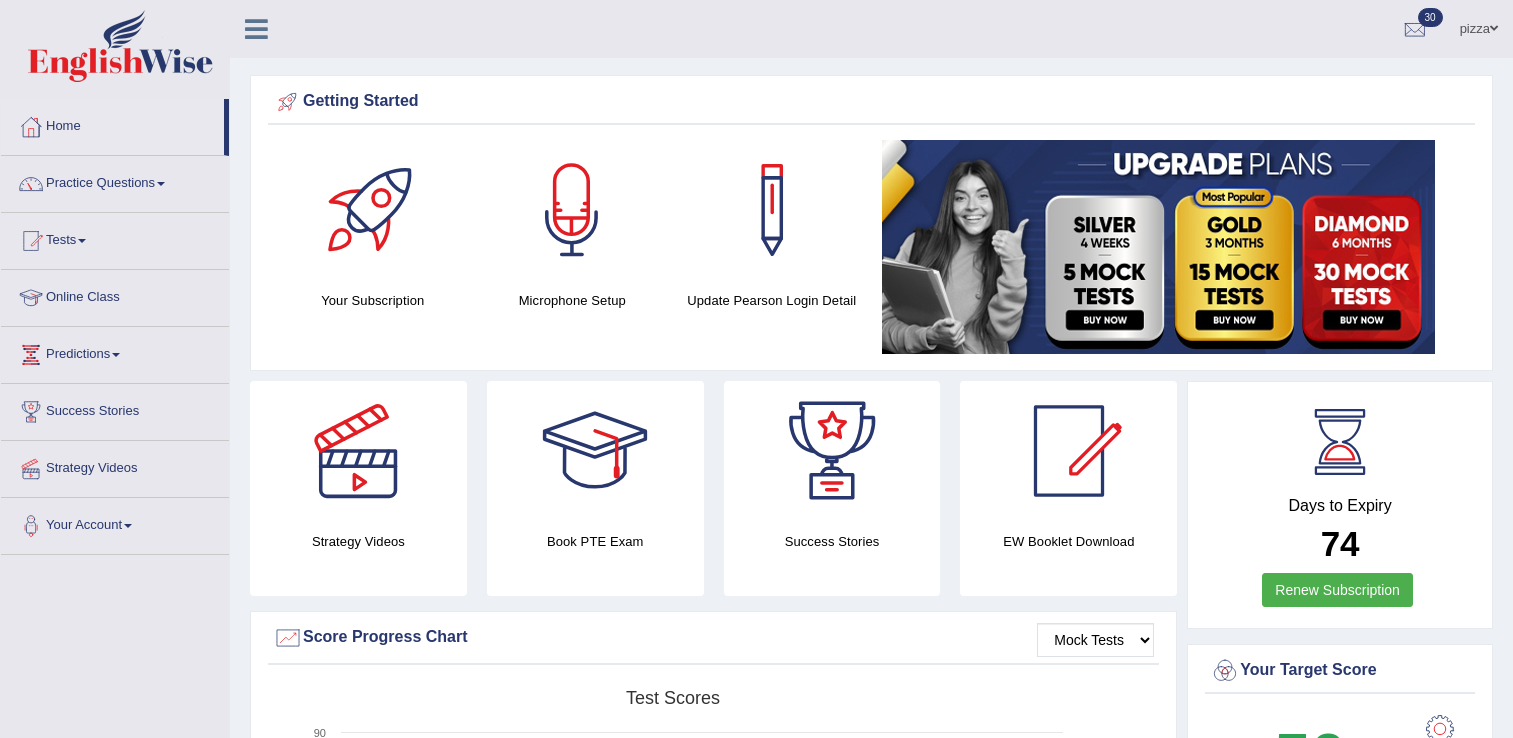 scroll, scrollTop: 0, scrollLeft: 0, axis: both 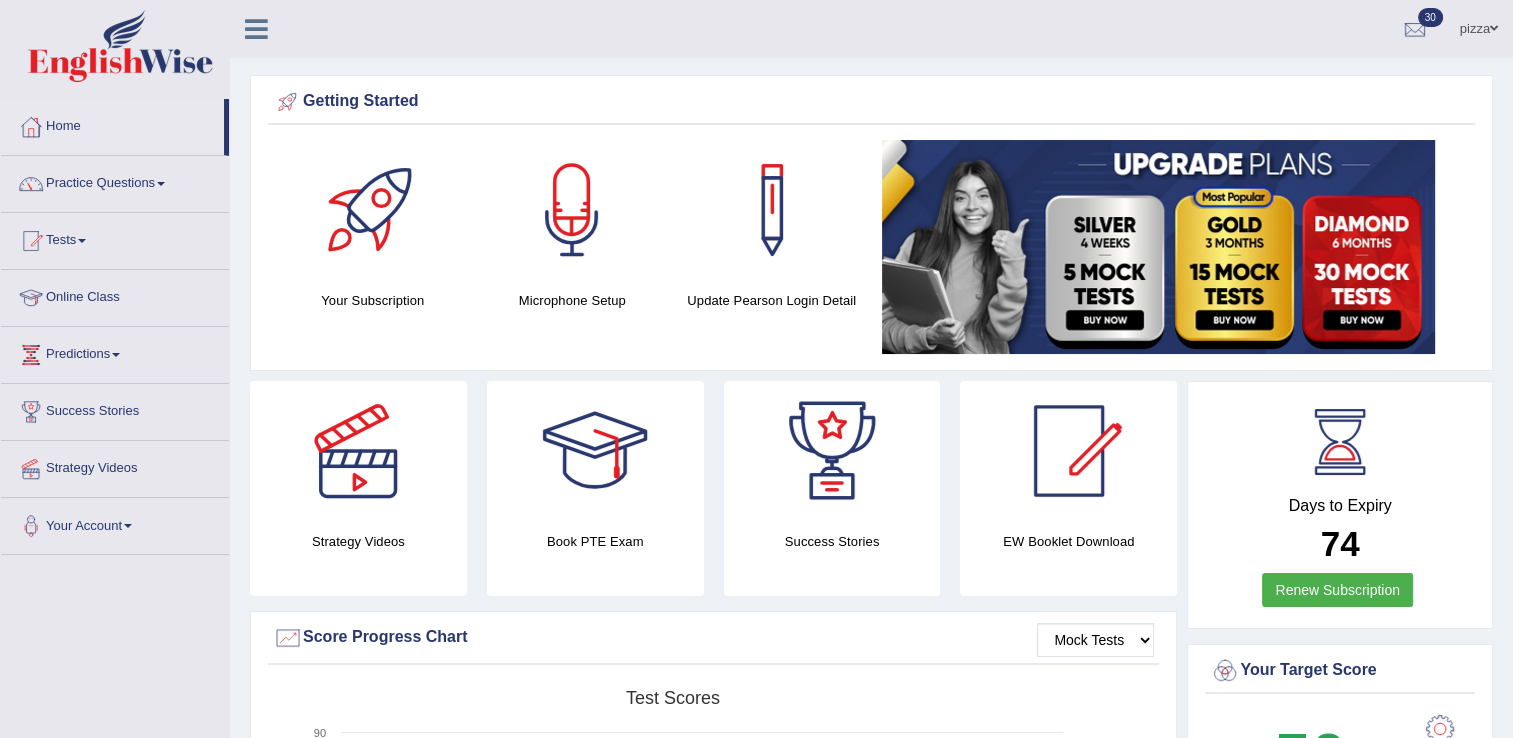click on "Practice Questions" at bounding box center [115, 181] 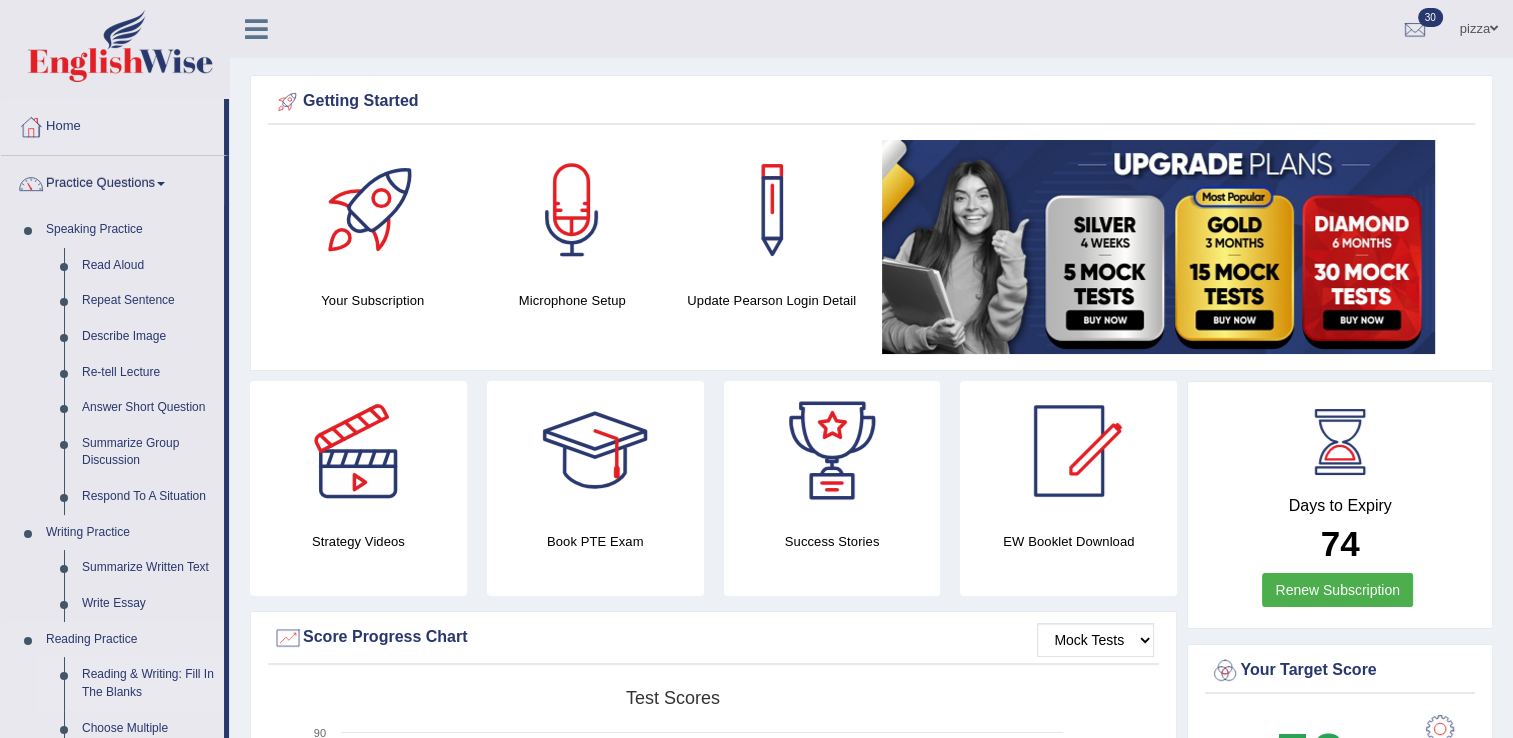 click on "Reading & Writing: Fill In The Blanks" at bounding box center [148, 683] 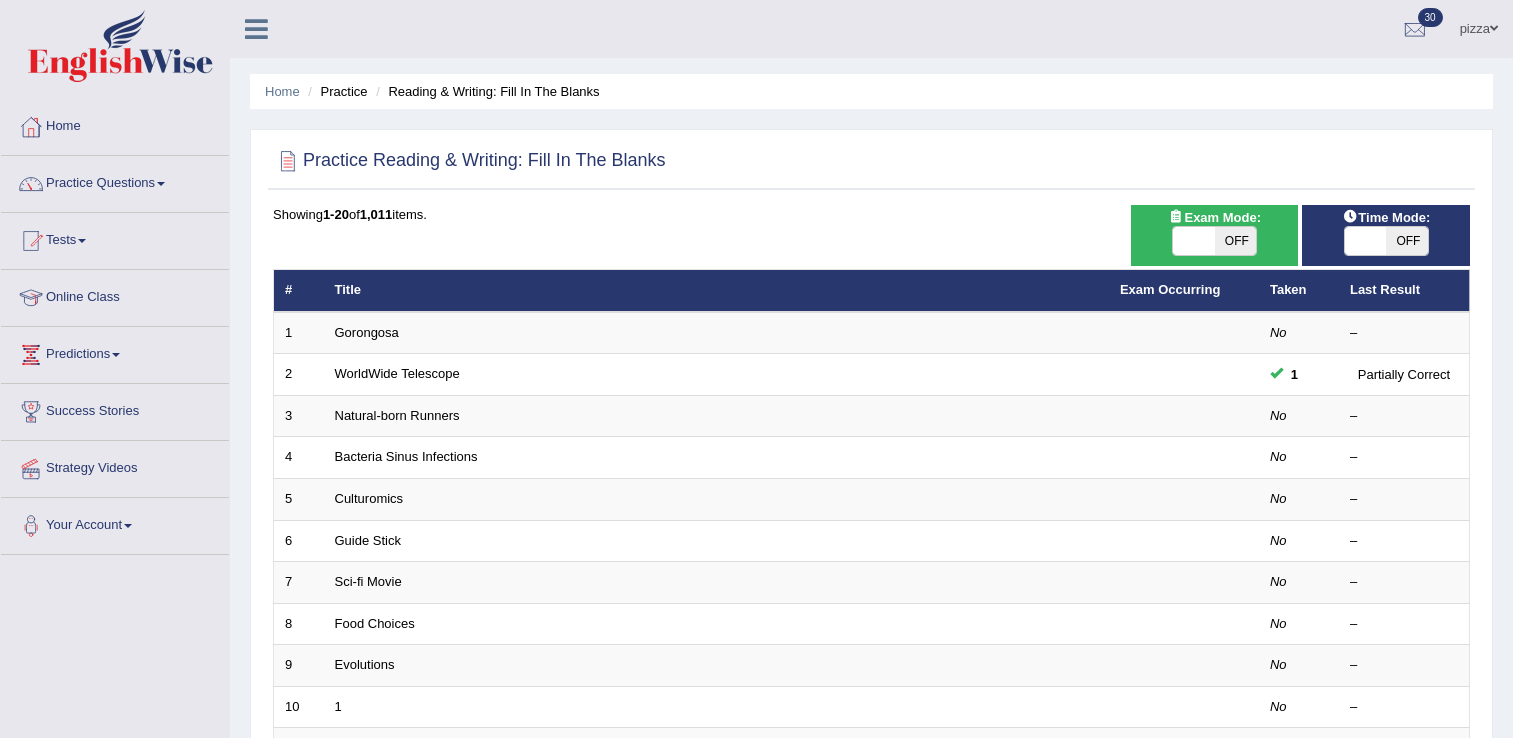 scroll, scrollTop: 0, scrollLeft: 0, axis: both 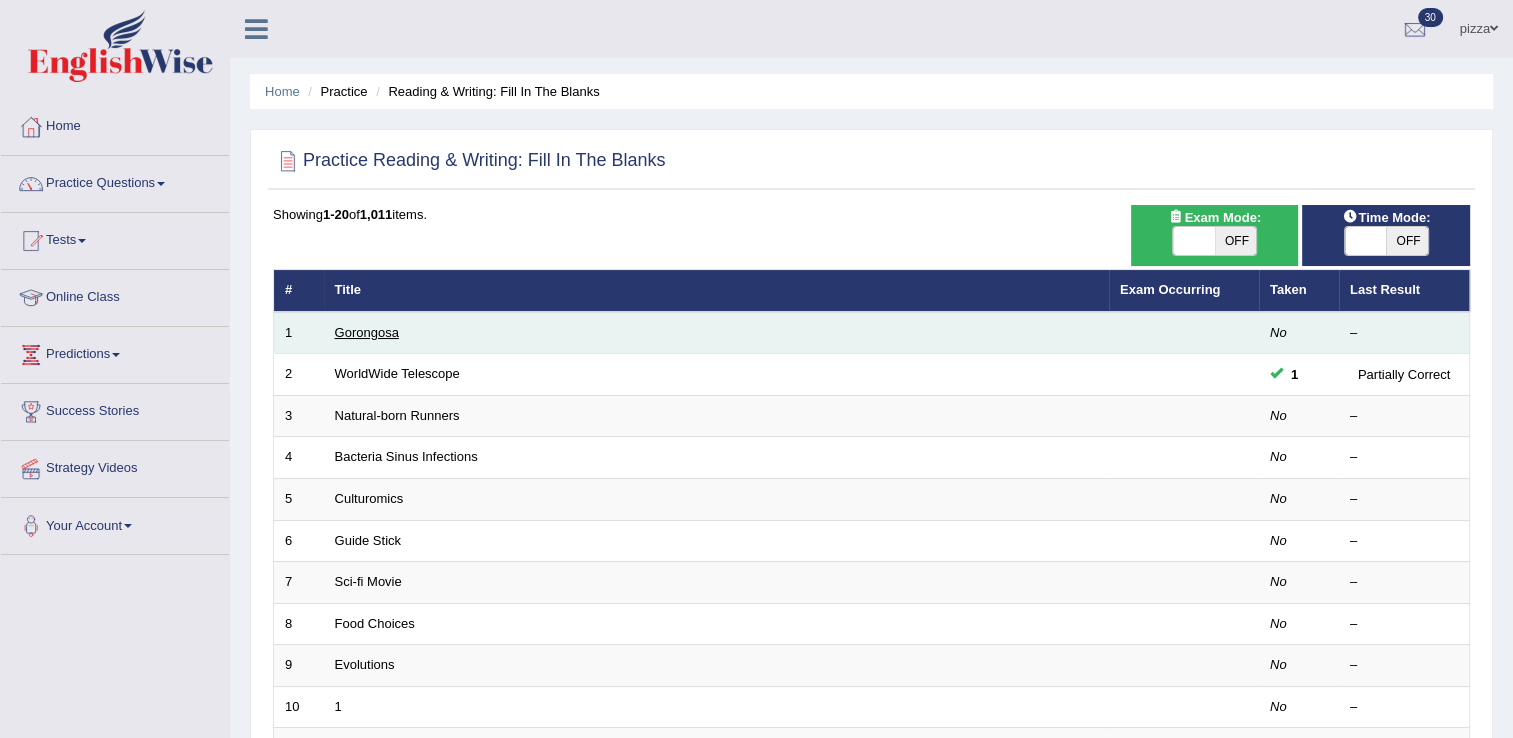 click on "Gorongosa" at bounding box center [367, 332] 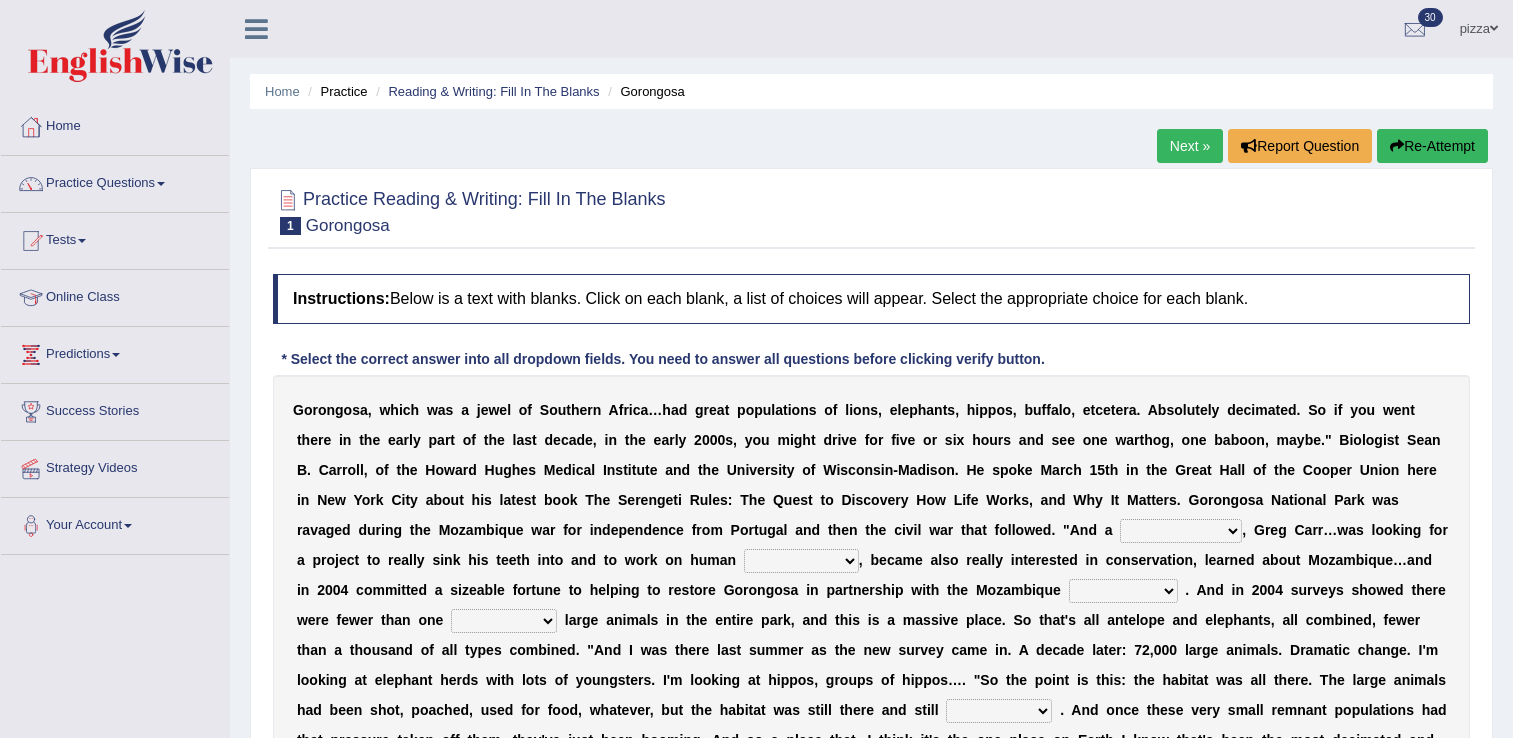 scroll, scrollTop: 0, scrollLeft: 0, axis: both 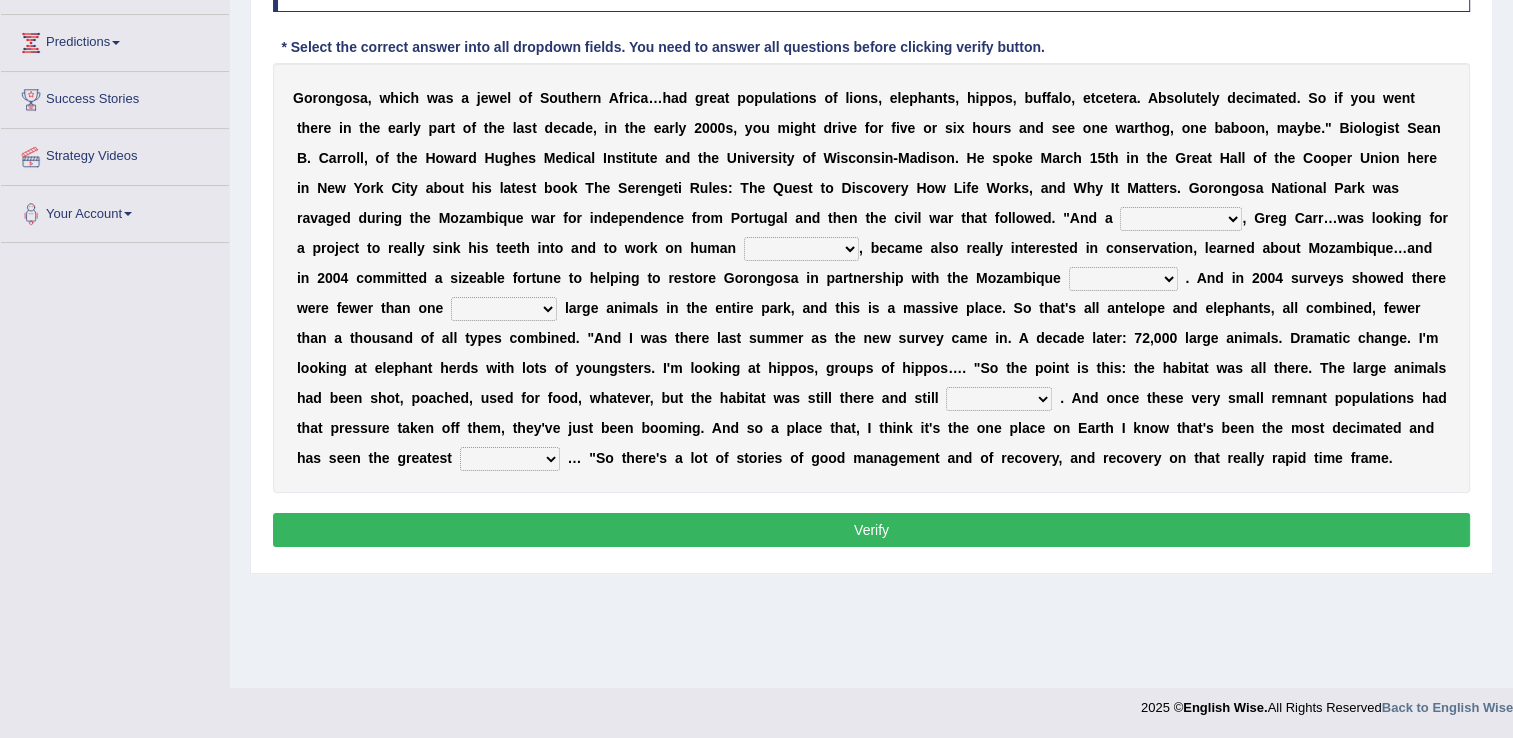 click on "passion solstice ballast philanthropist" at bounding box center (1181, 219) 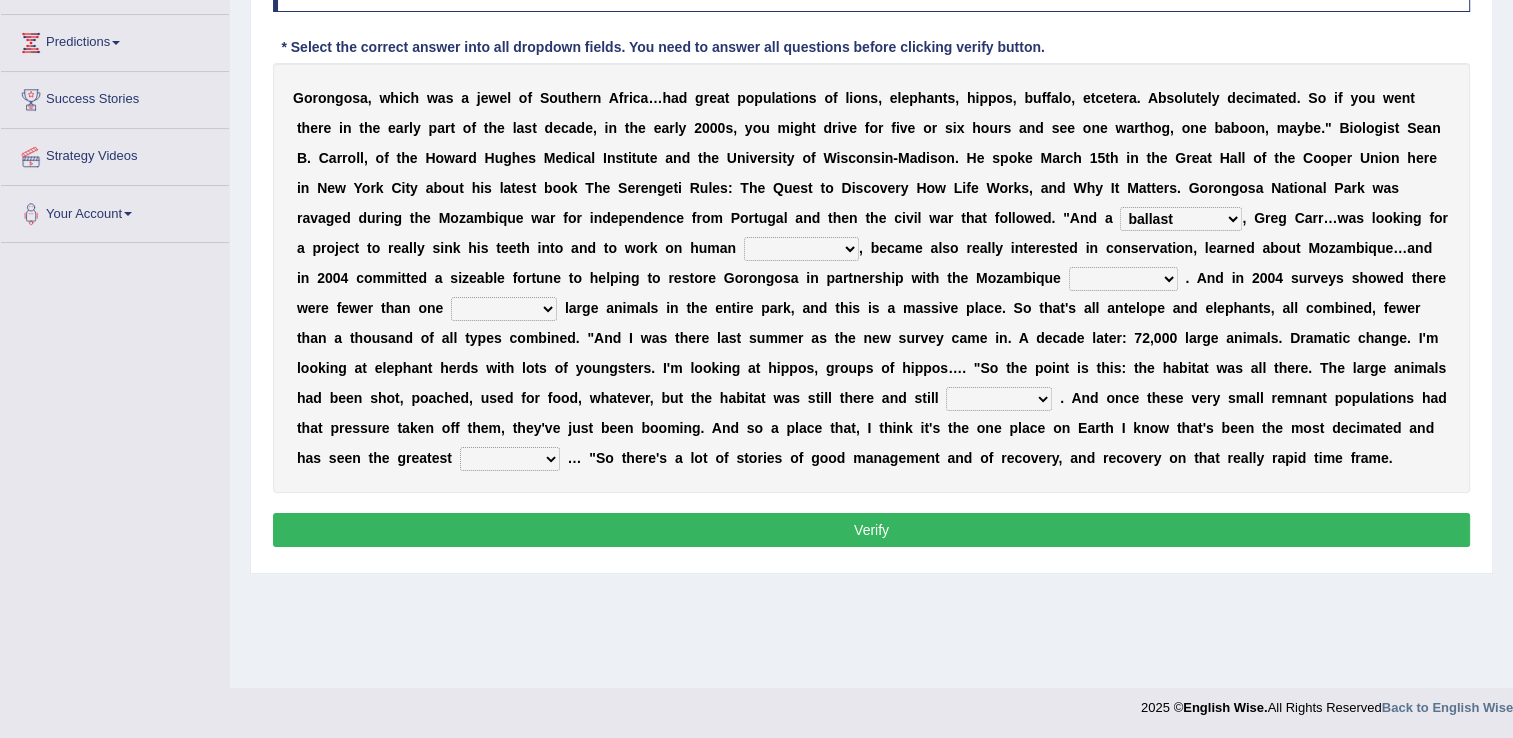 click on "passion solstice ballast philanthropist" at bounding box center (1181, 219) 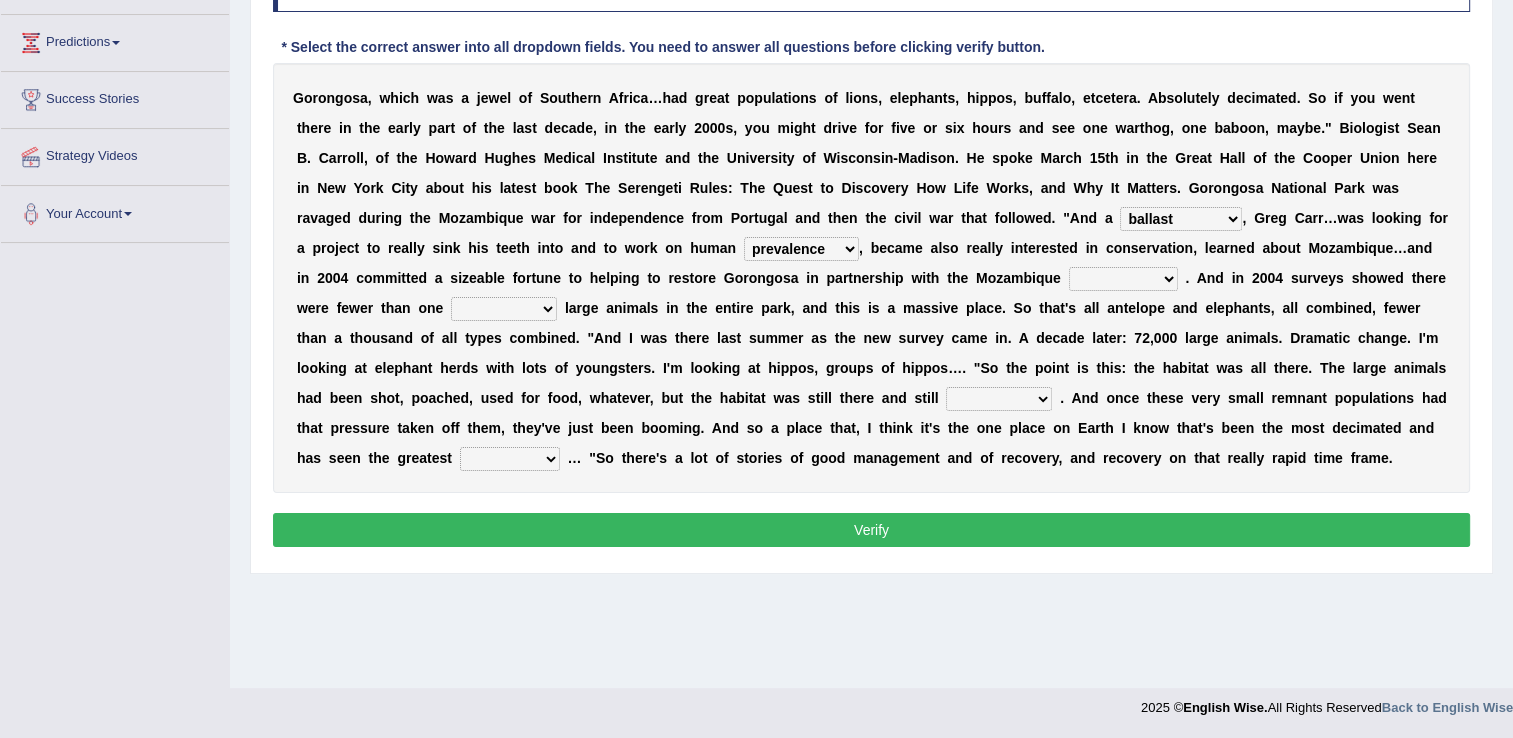 click at bounding box center [1182, 278] 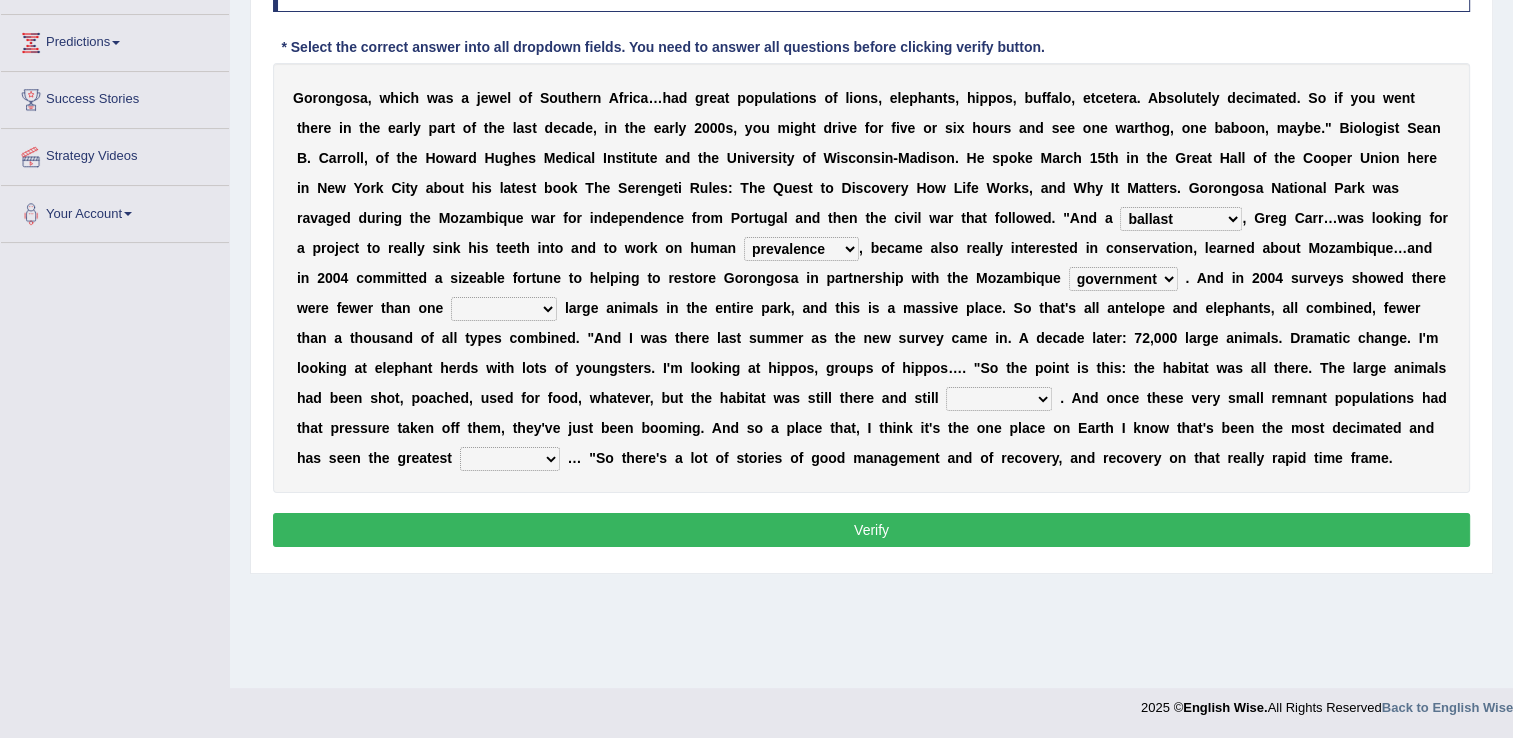 click on "parliament semanticist government journalist" at bounding box center (1123, 279) 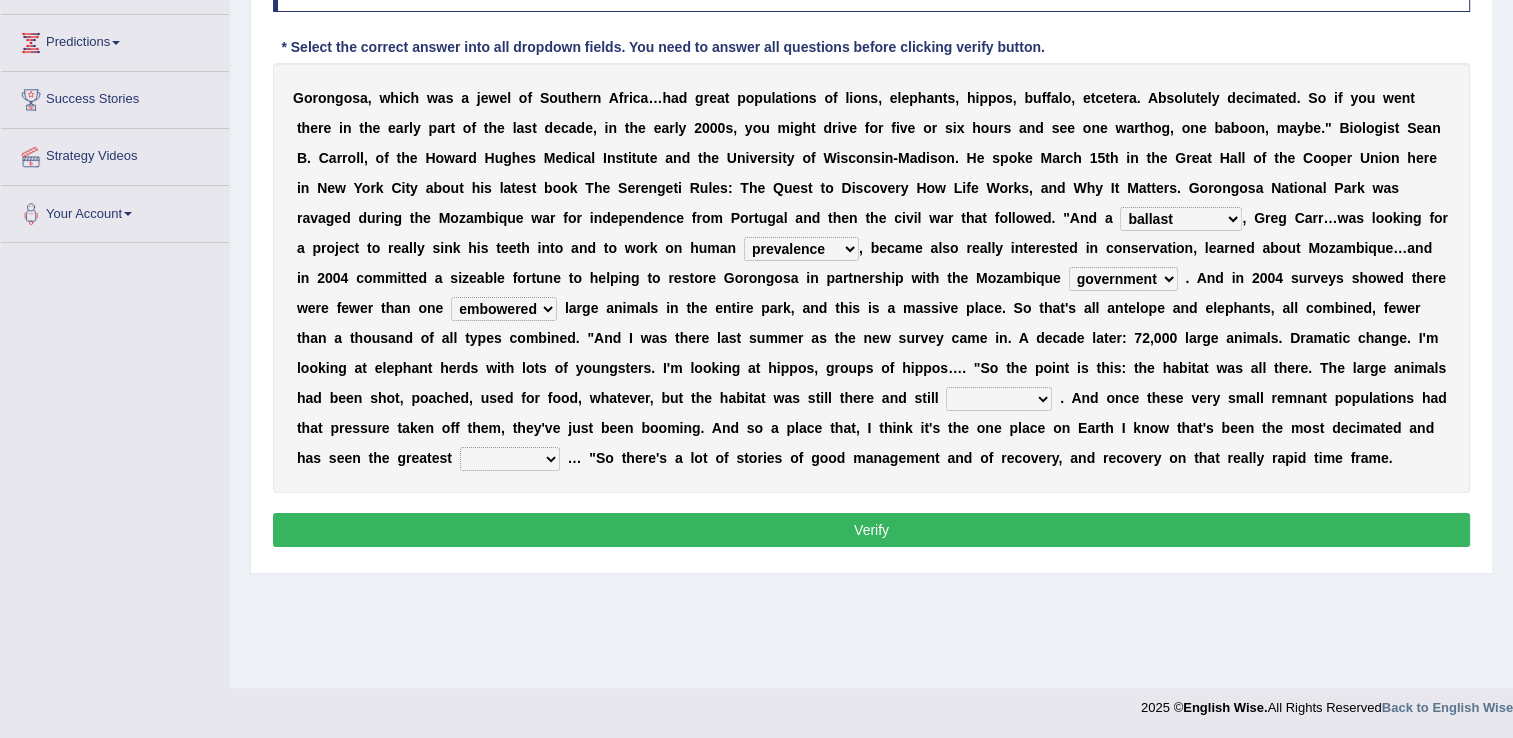 click on "deflowered embowered roundest thousand" at bounding box center [504, 309] 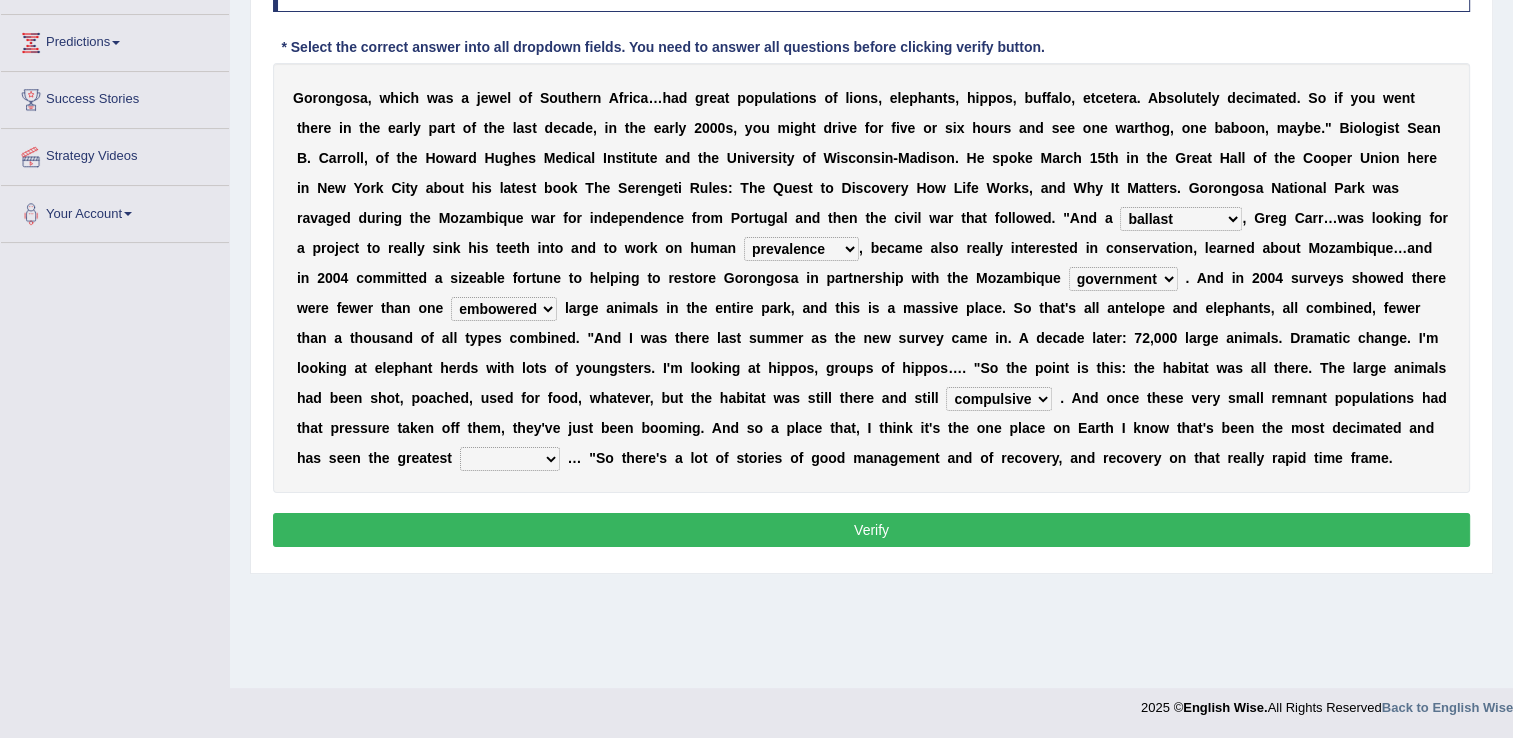 click on "assertive incidental compulsive productive" at bounding box center (999, 399) 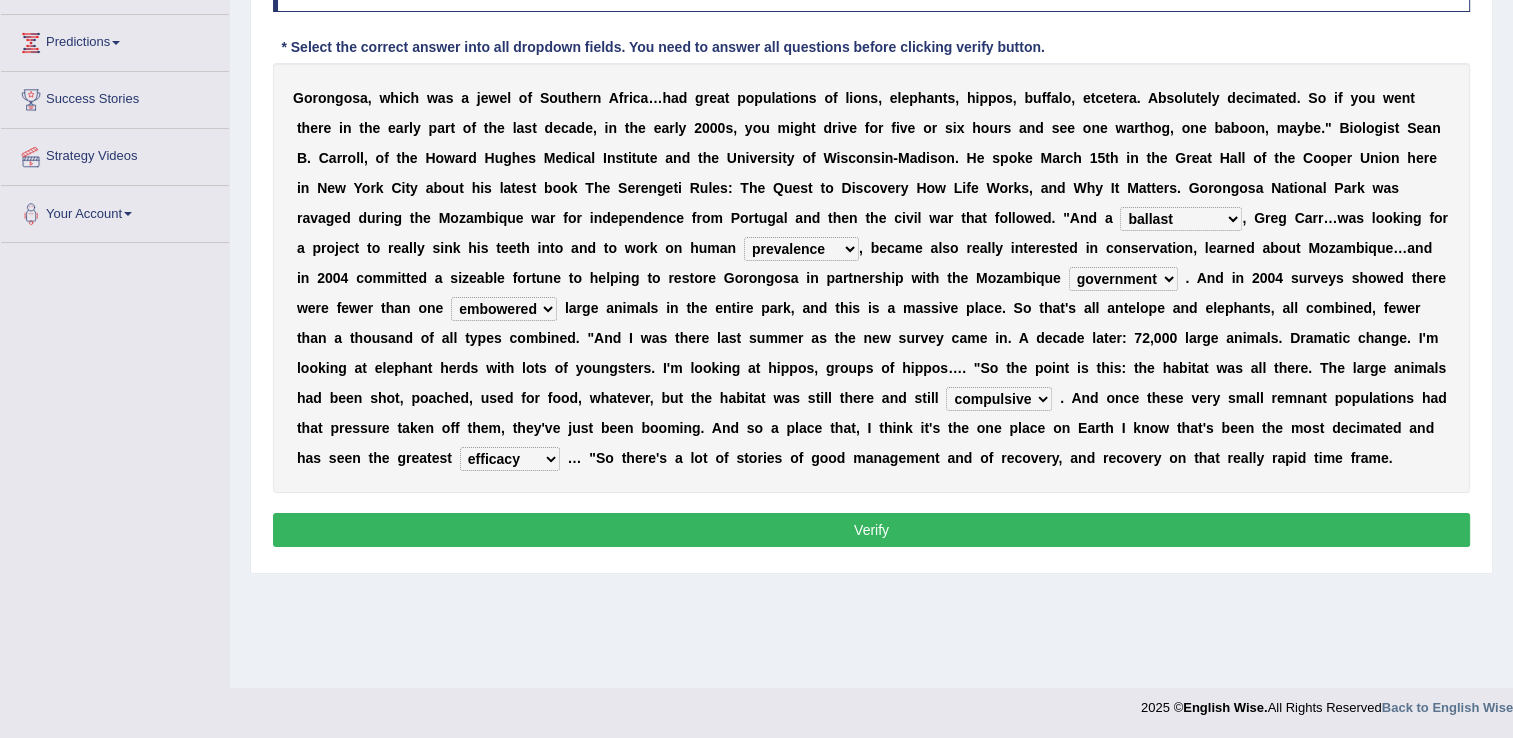 drag, startPoint x: 885, startPoint y: 509, endPoint x: 858, endPoint y: 518, distance: 28.460499 